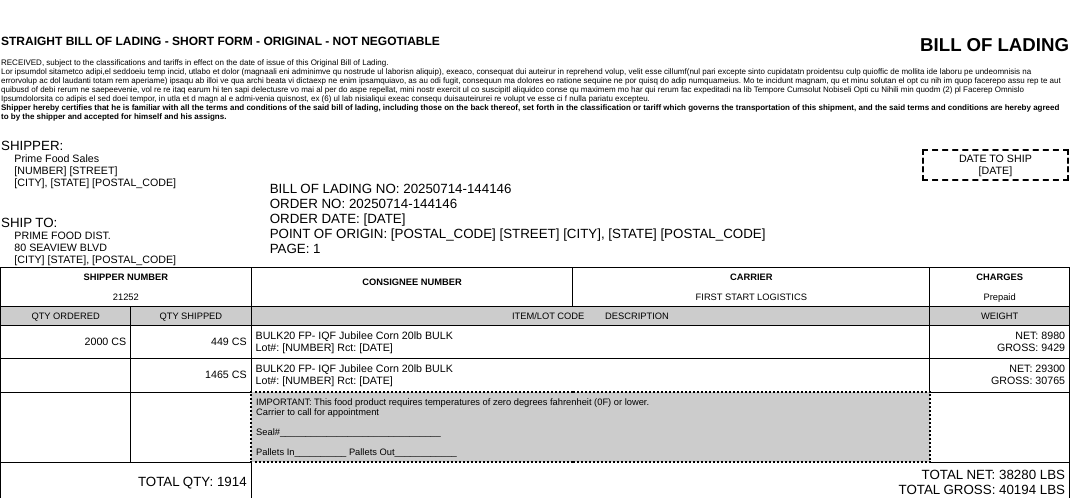 scroll, scrollTop: 0, scrollLeft: 0, axis: both 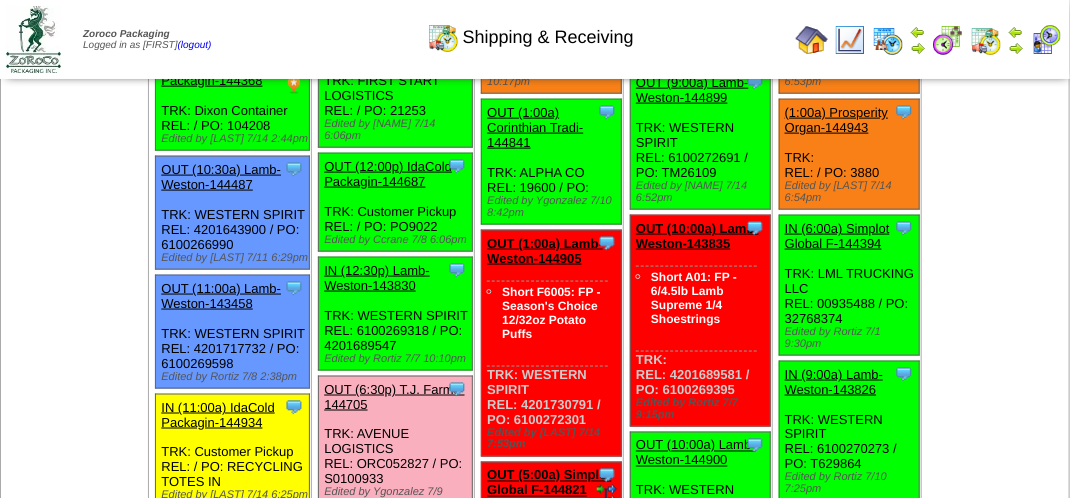 click at bounding box center [1046, 40] 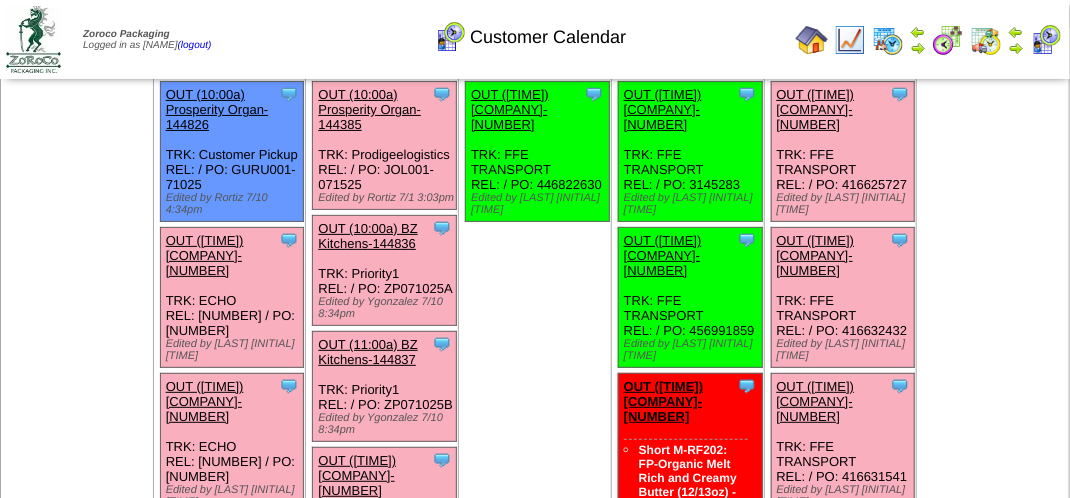 scroll, scrollTop: 100, scrollLeft: 0, axis: vertical 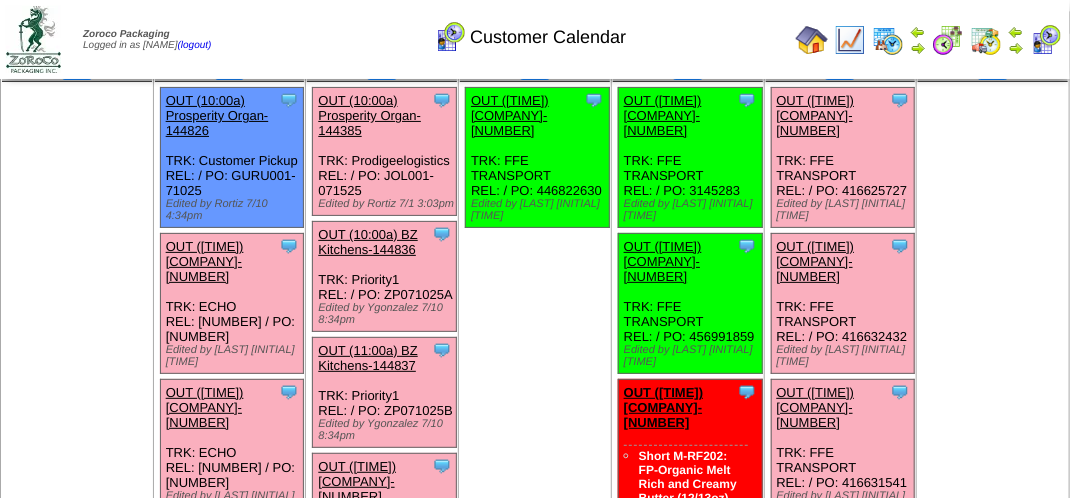 click on "OUT
(6:00p)
P.K, Kinder Co.,-144838" at bounding box center (205, 261) 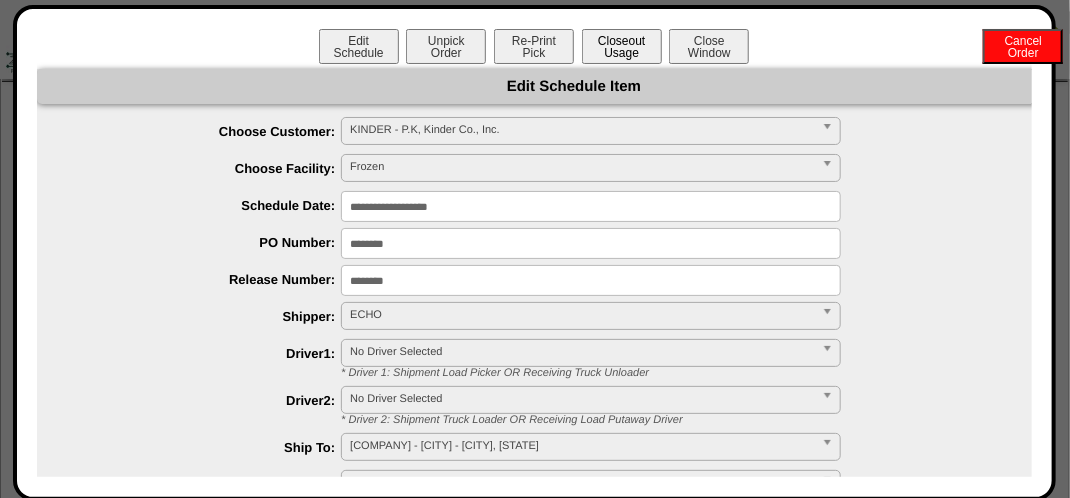 click on "Closeout Usage" at bounding box center (622, 46) 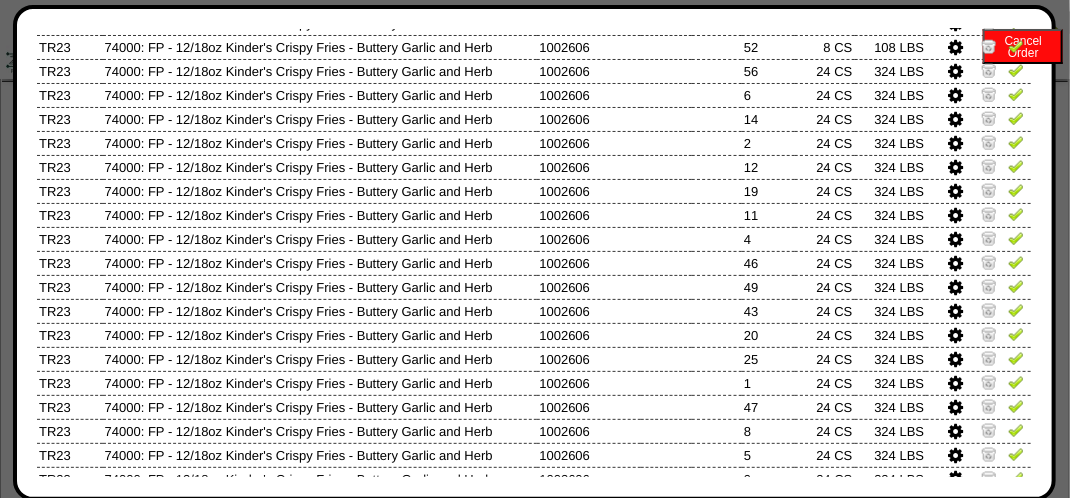 scroll, scrollTop: 1045, scrollLeft: 0, axis: vertical 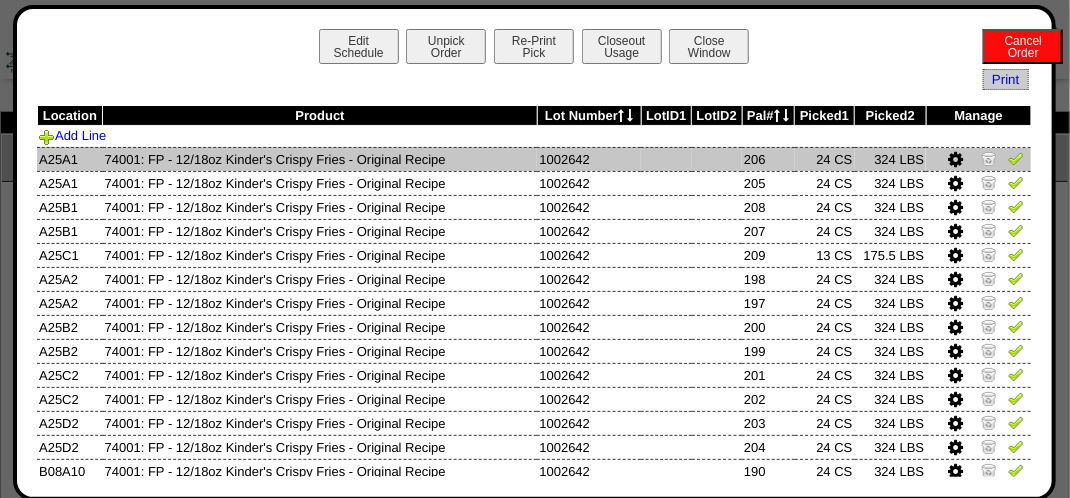 click at bounding box center [1016, 158] 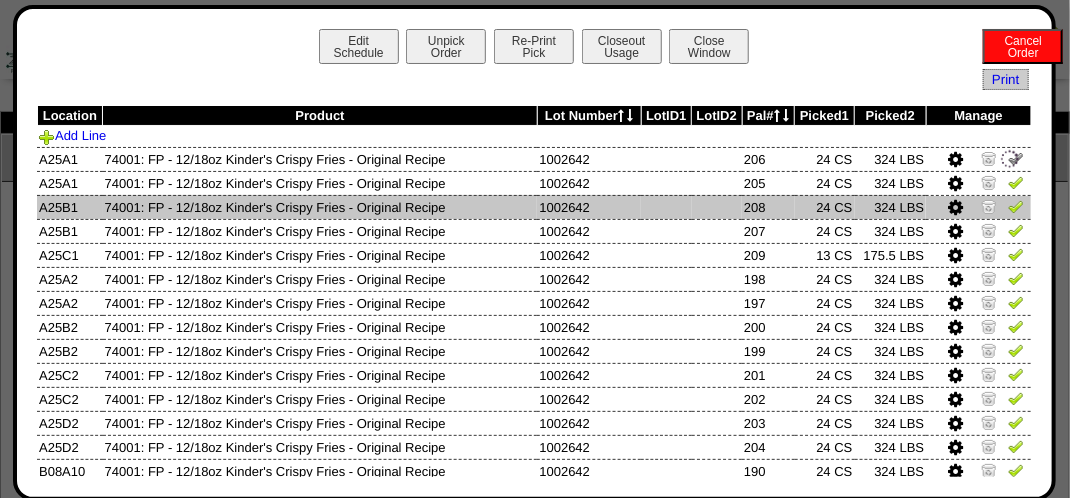 drag, startPoint x: 1000, startPoint y: 181, endPoint x: 989, endPoint y: 212, distance: 32.89377 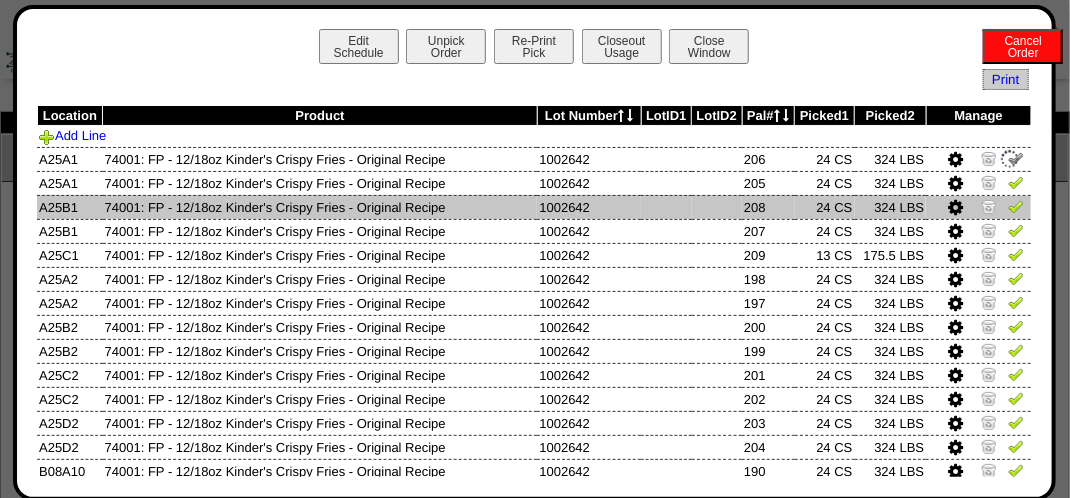 click at bounding box center (1016, 182) 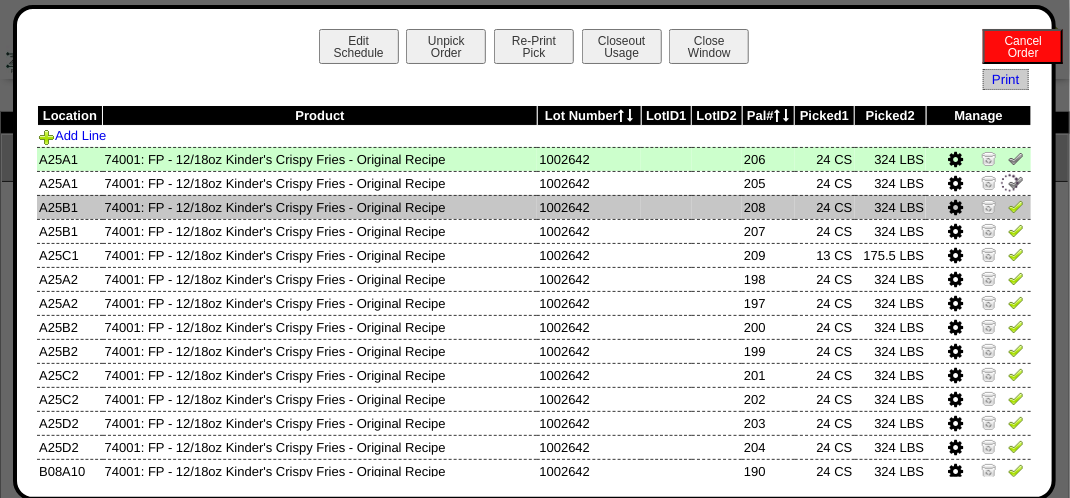 click at bounding box center (1016, 206) 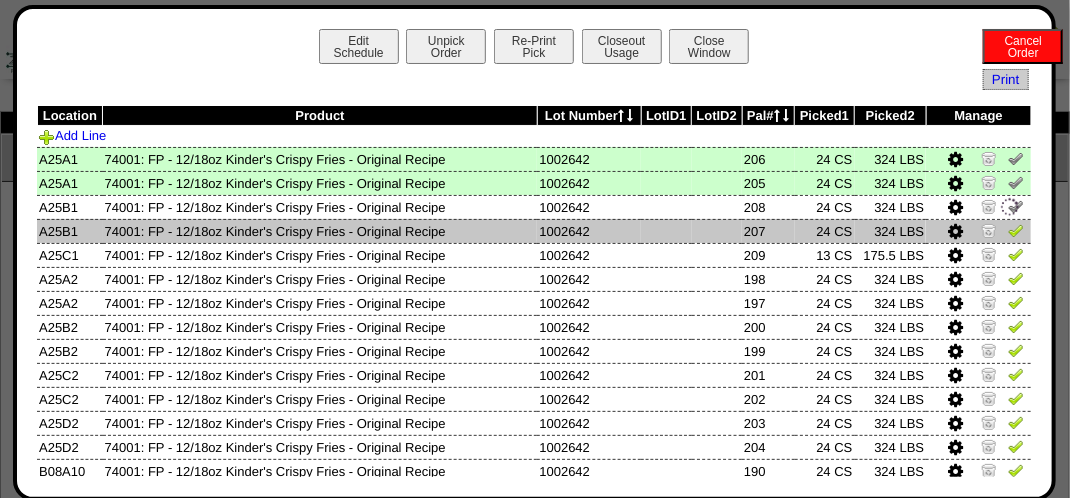 click at bounding box center (1016, 230) 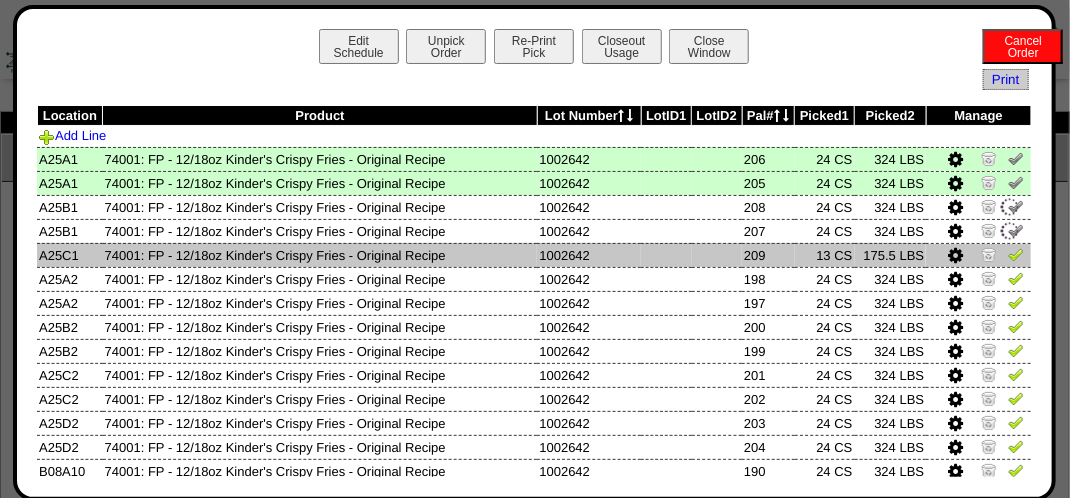 click at bounding box center [1016, 254] 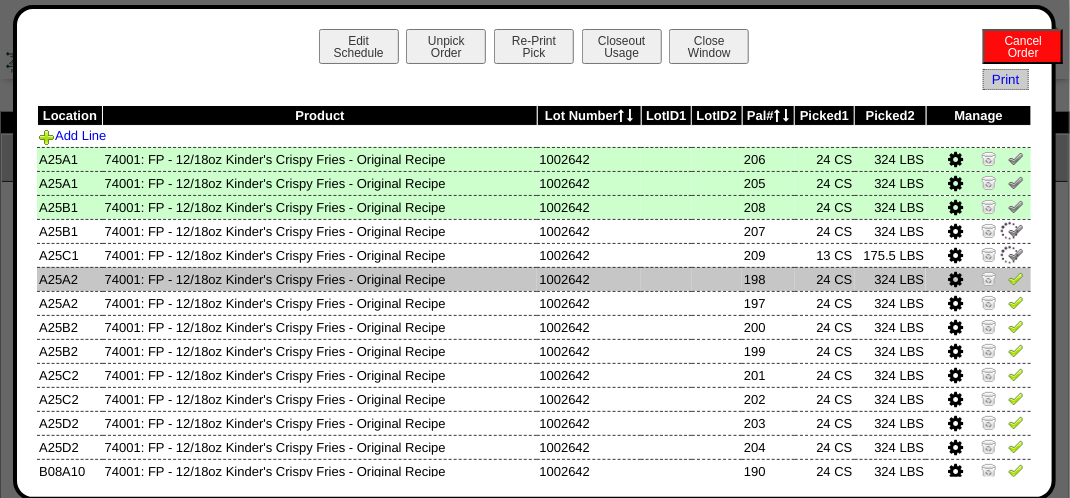 click at bounding box center [1016, 278] 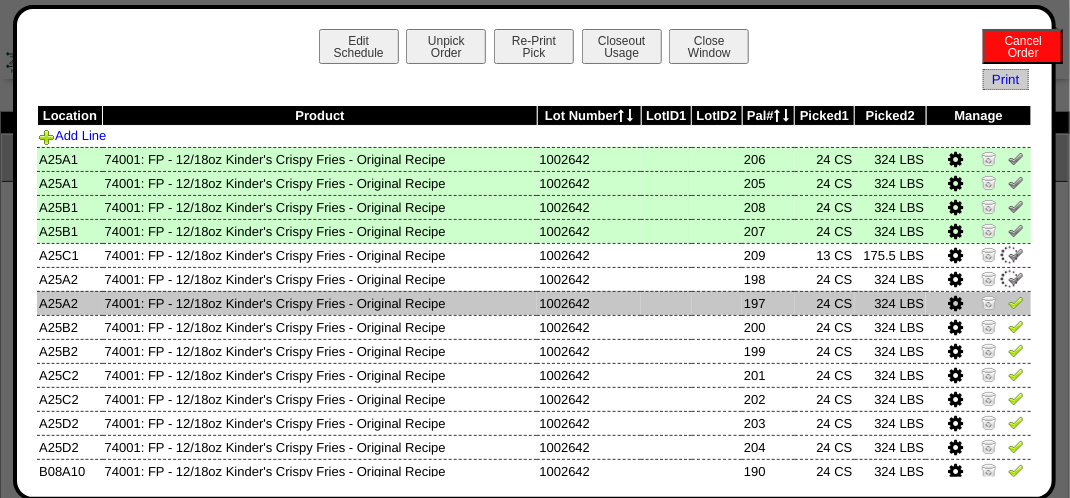 click at bounding box center [1016, 302] 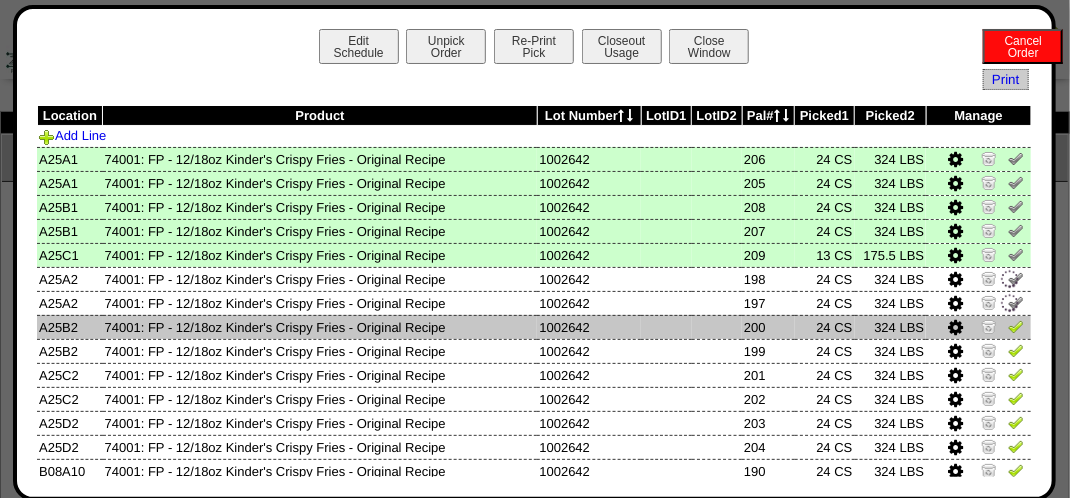 drag, startPoint x: 998, startPoint y: 328, endPoint x: 998, endPoint y: 351, distance: 23 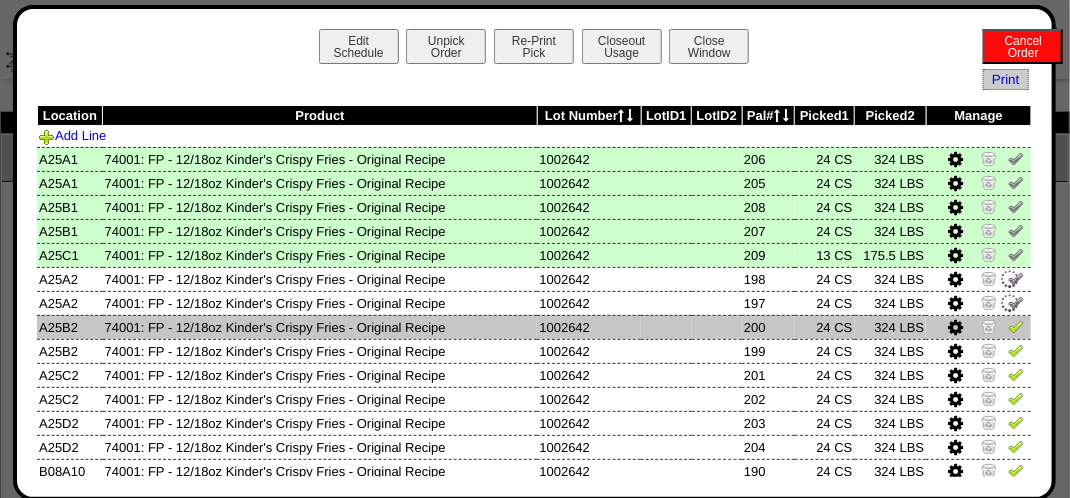 click at bounding box center (1016, 326) 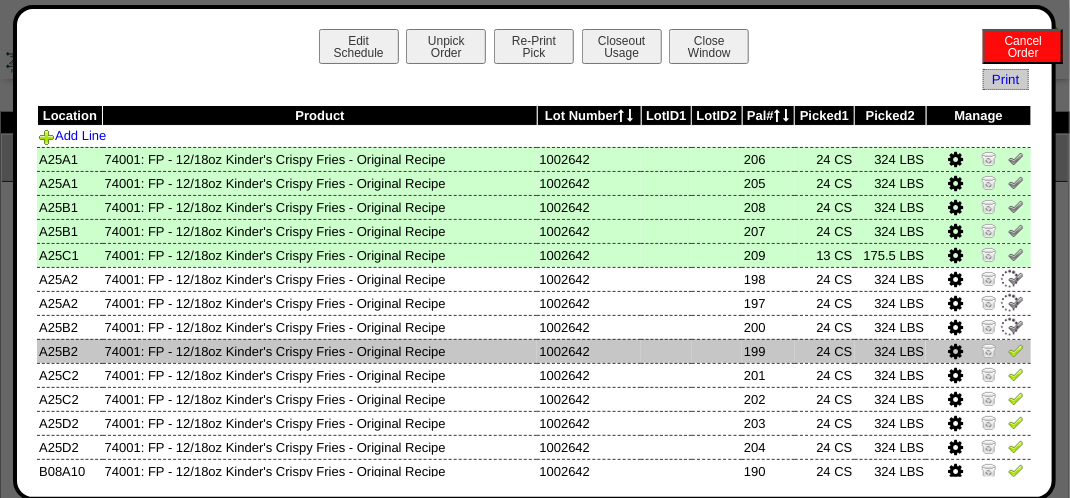 click at bounding box center (1016, 350) 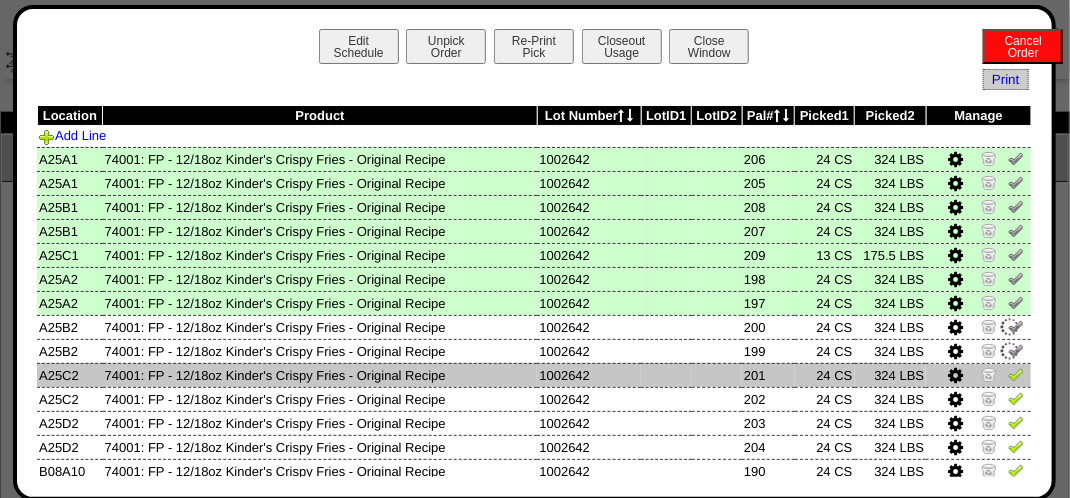 click at bounding box center (1016, 374) 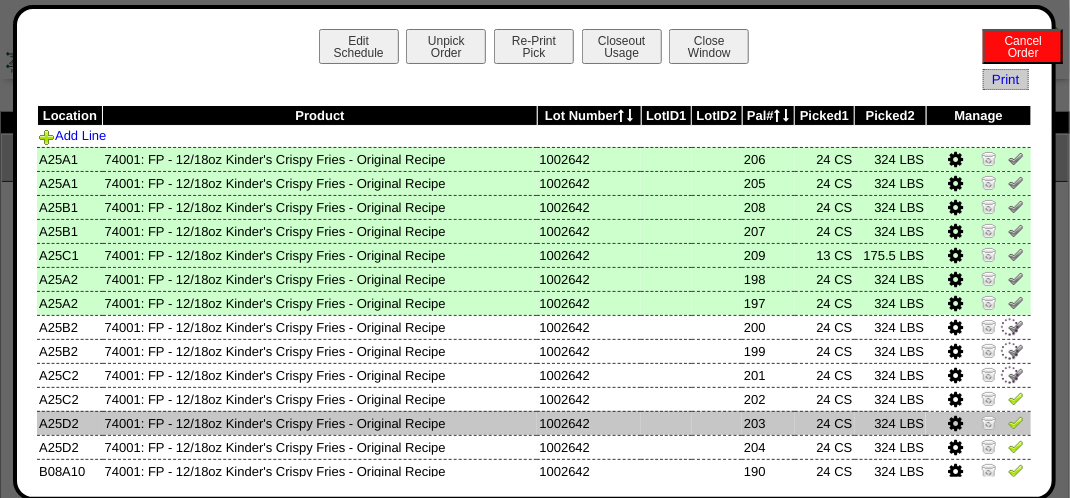 click at bounding box center [1016, 422] 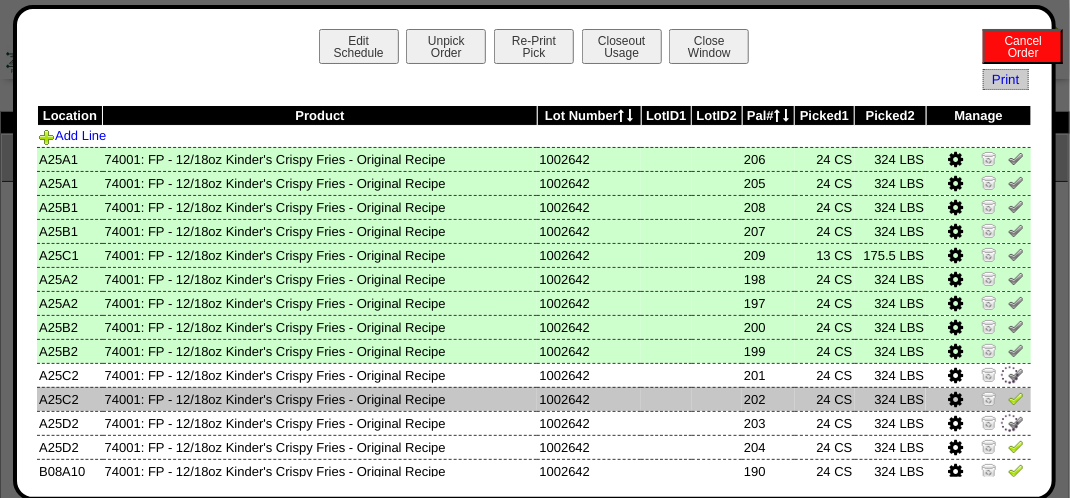 click at bounding box center (1016, 398) 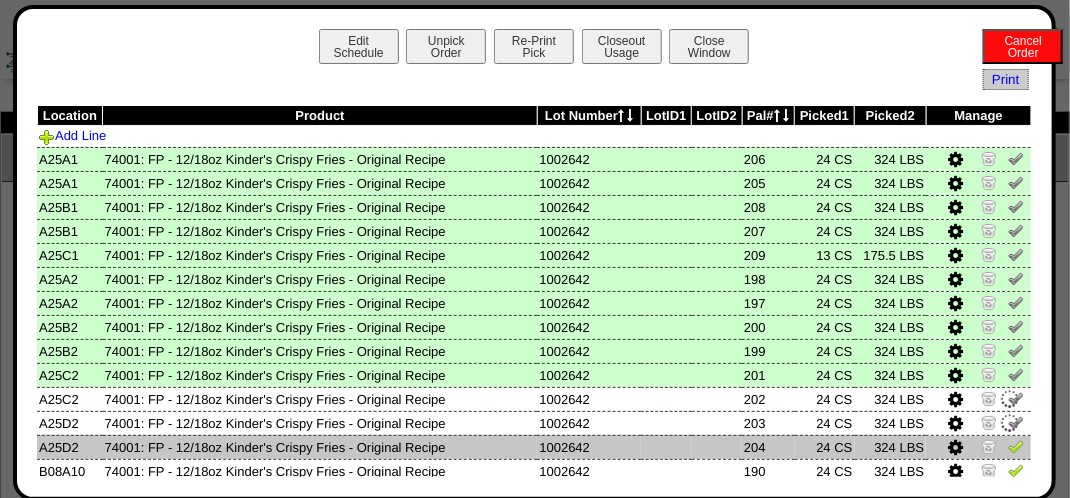 click at bounding box center [978, 447] 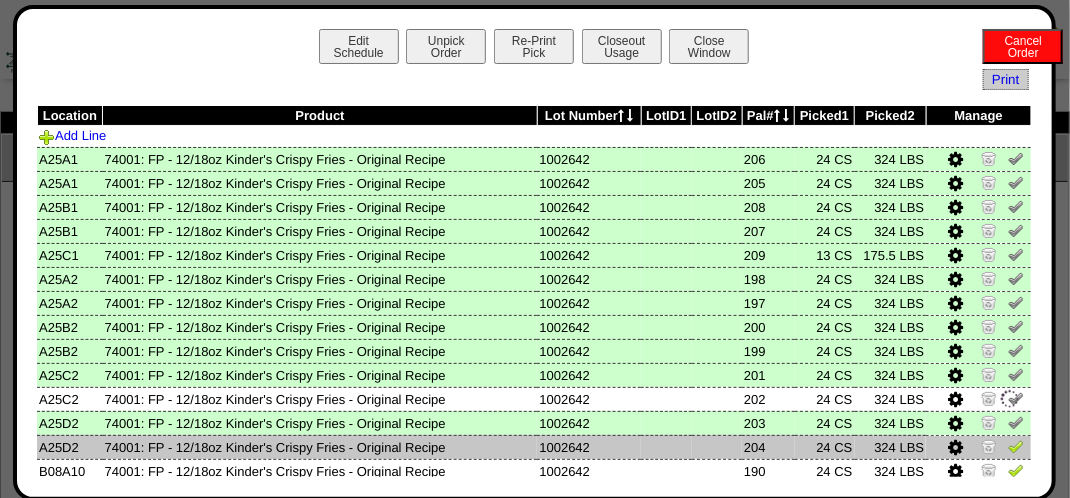 click at bounding box center [1016, 446] 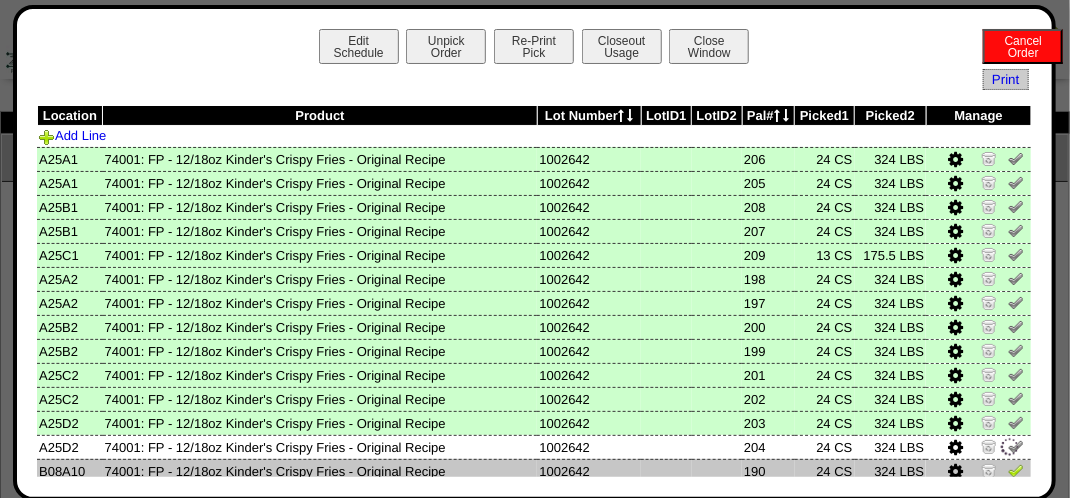 click at bounding box center [1016, 470] 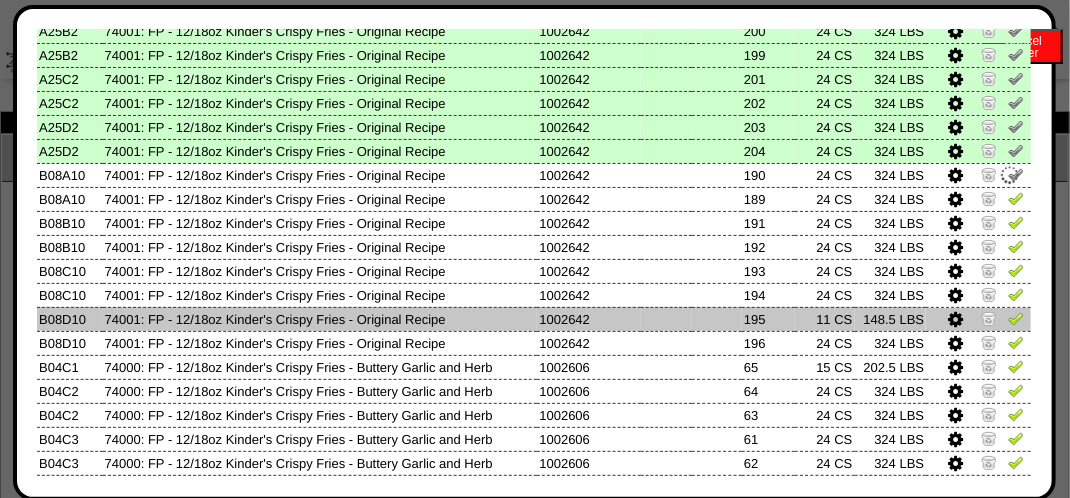 scroll, scrollTop: 300, scrollLeft: 0, axis: vertical 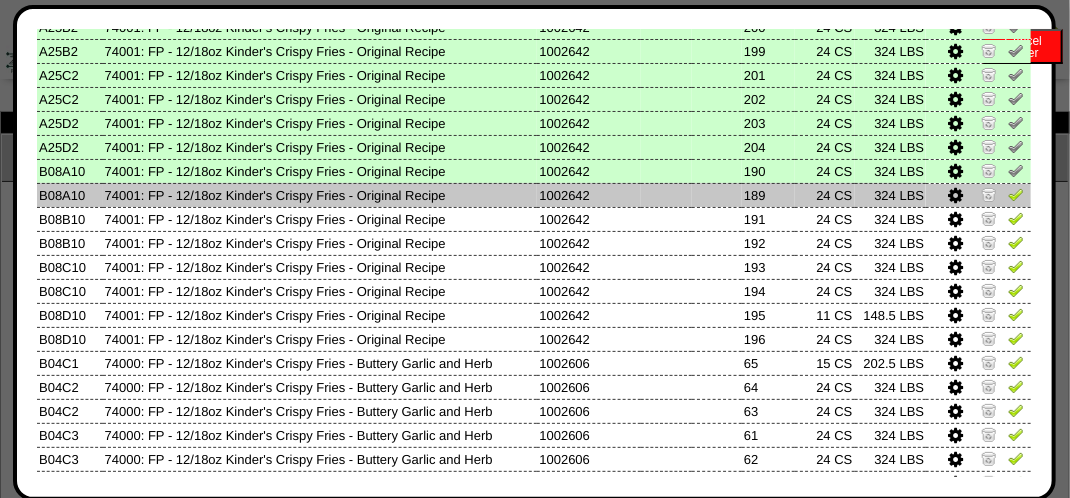 click at bounding box center [1016, 197] 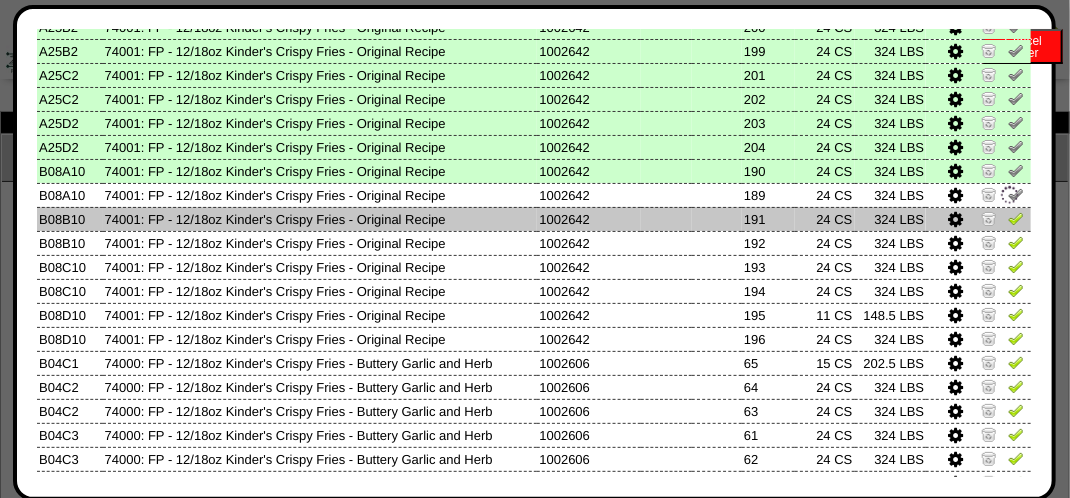 click at bounding box center (978, 219) 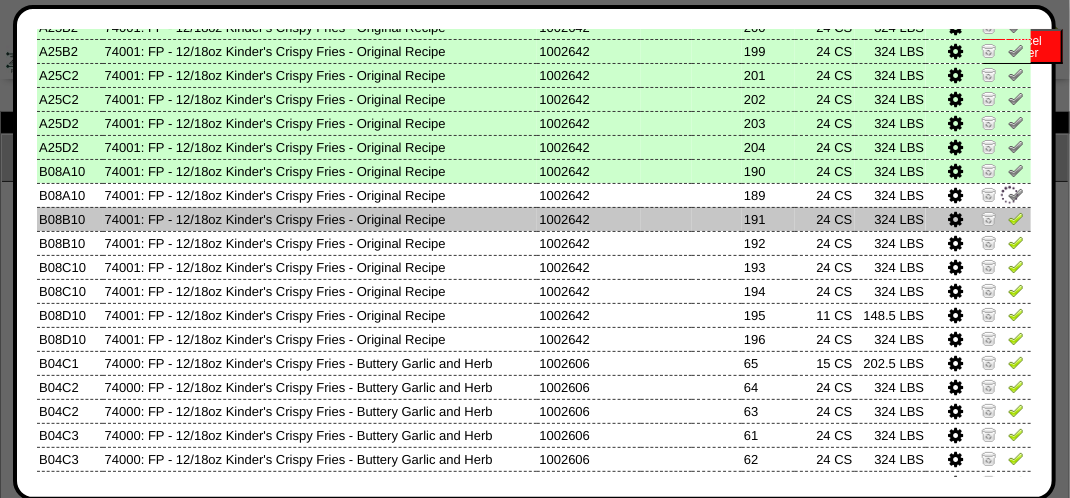 click at bounding box center (1016, 218) 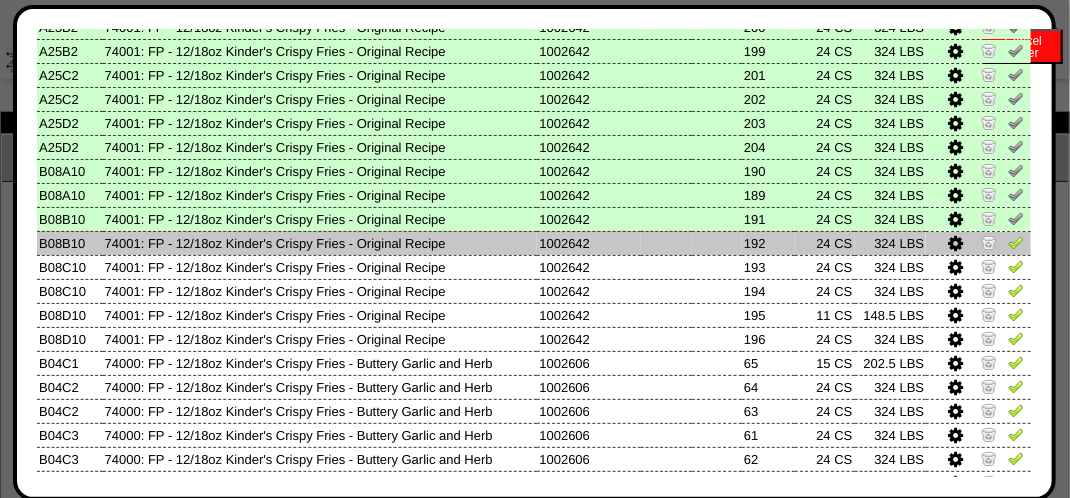 click at bounding box center [1016, 245] 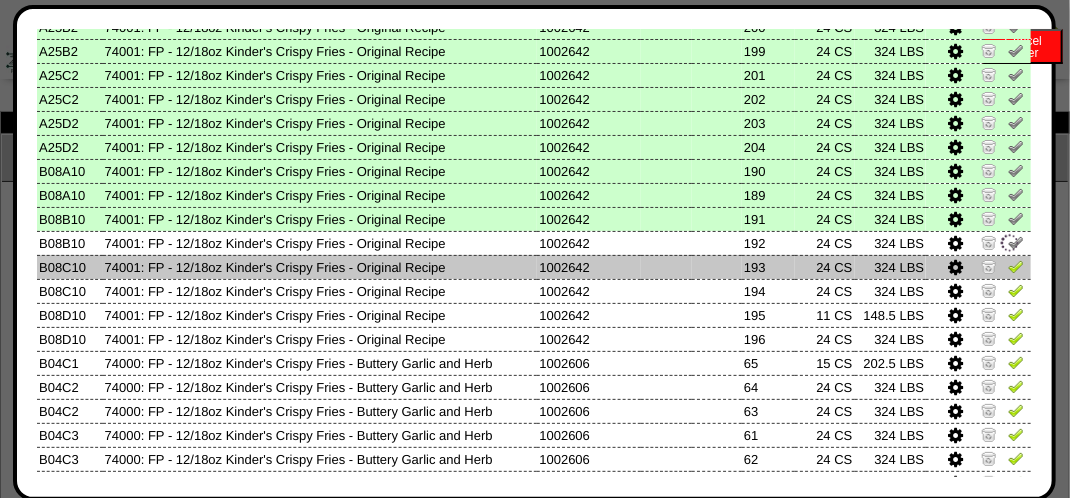 click at bounding box center (1016, 266) 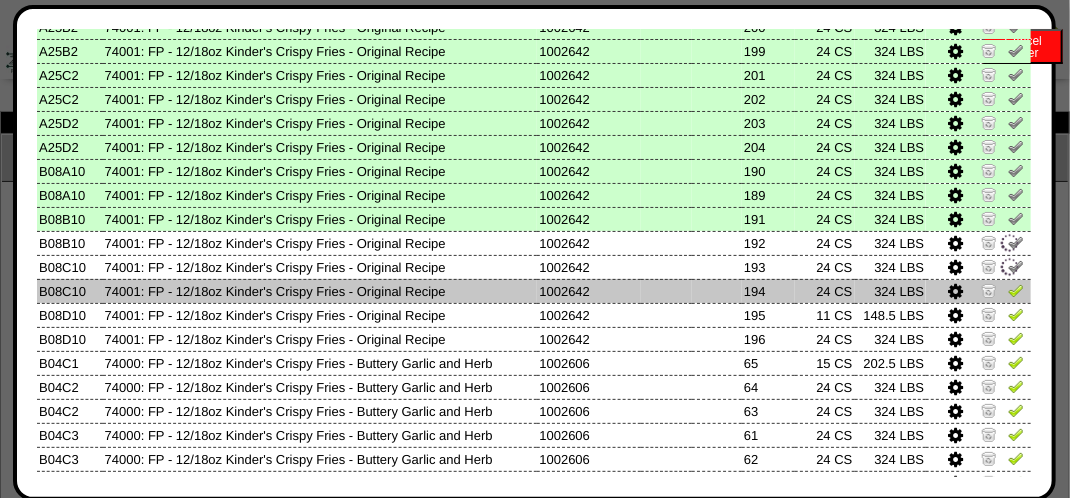 click at bounding box center [1016, 290] 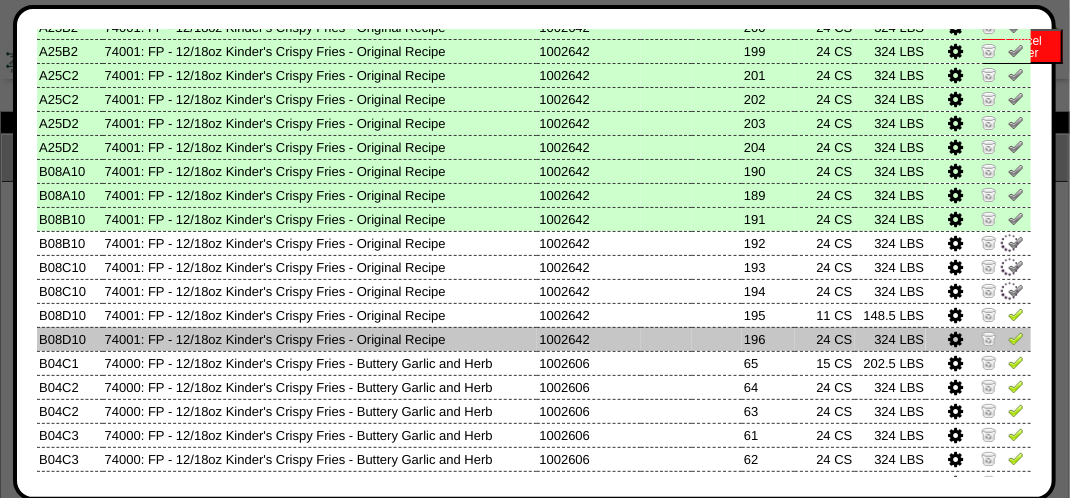 click at bounding box center (978, 339) 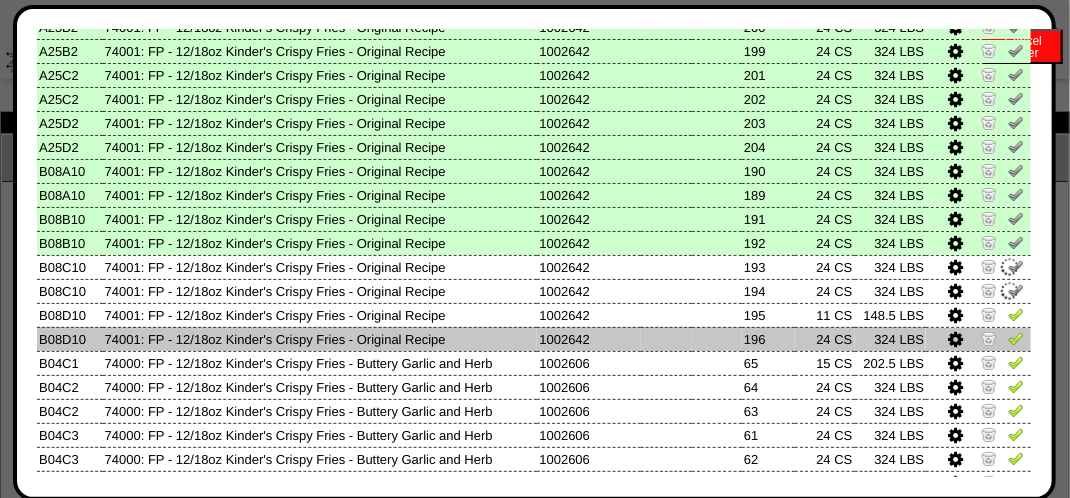 drag, startPoint x: 1007, startPoint y: 318, endPoint x: 1002, endPoint y: 334, distance: 16.763054 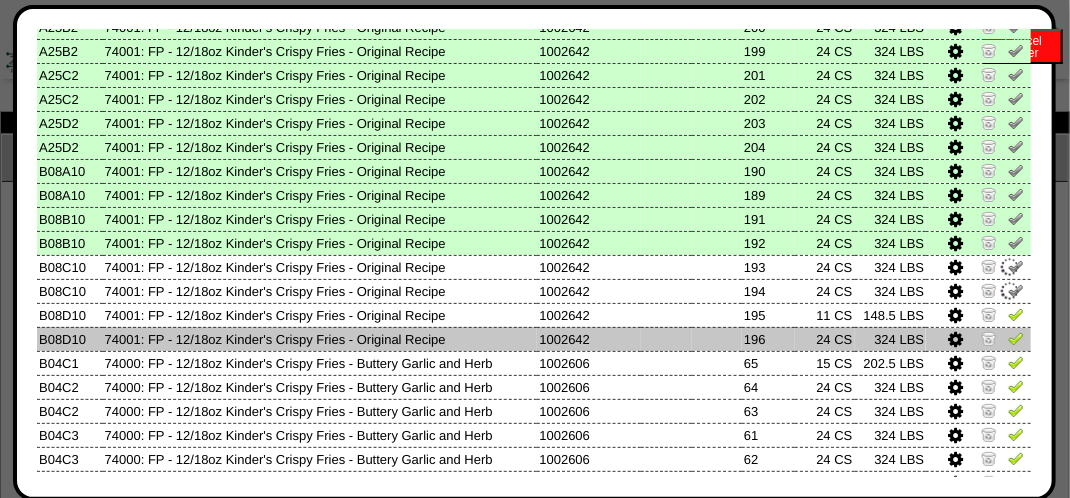 click at bounding box center [1016, 314] 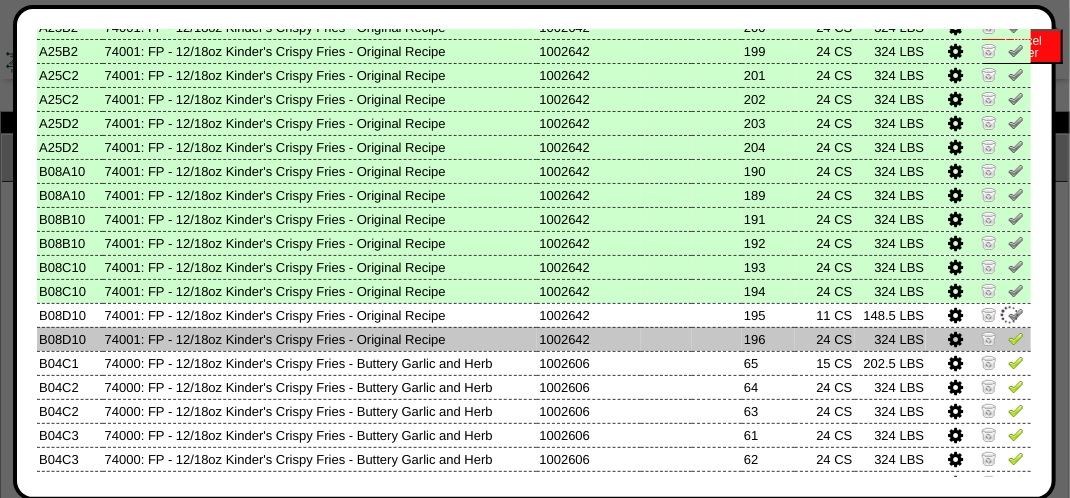 click at bounding box center [1016, 338] 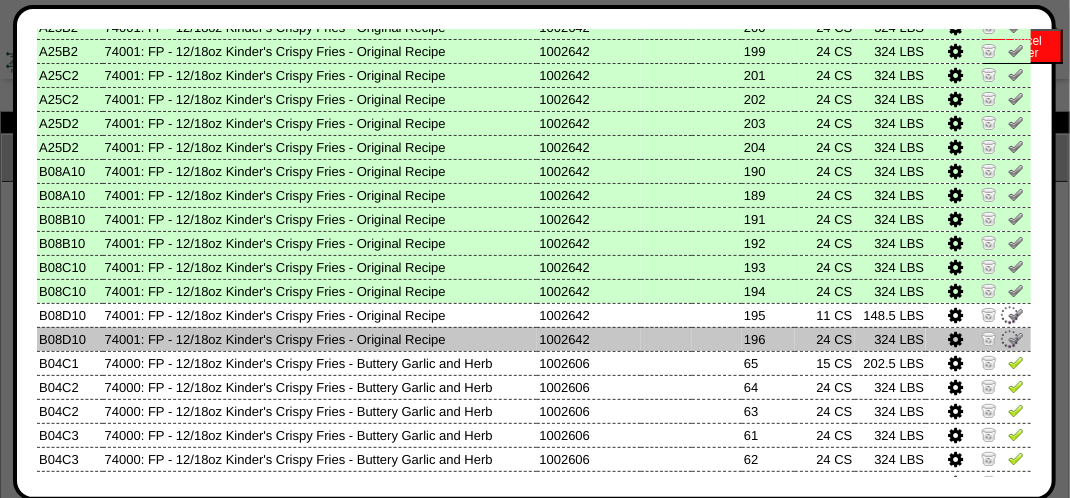 click at bounding box center [1010, 339] 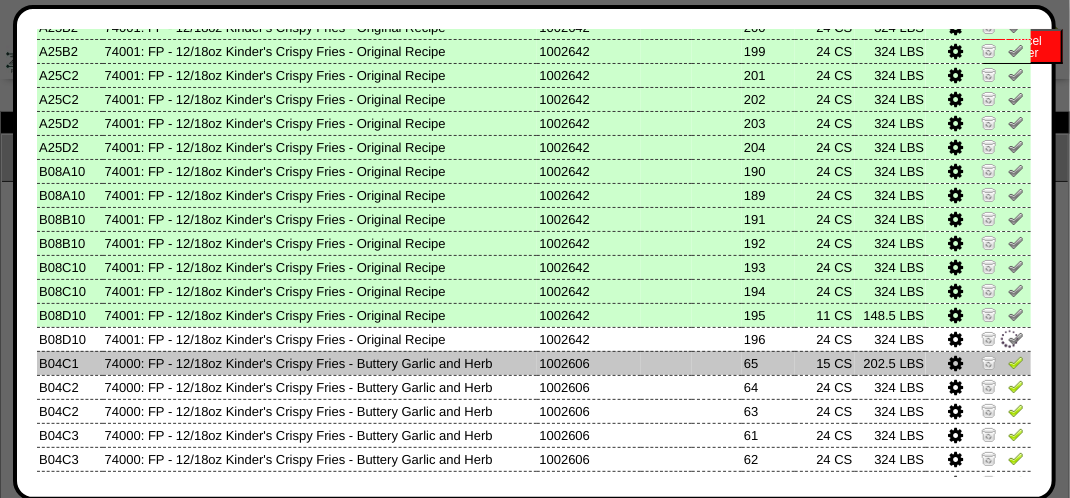 click at bounding box center [1016, 362] 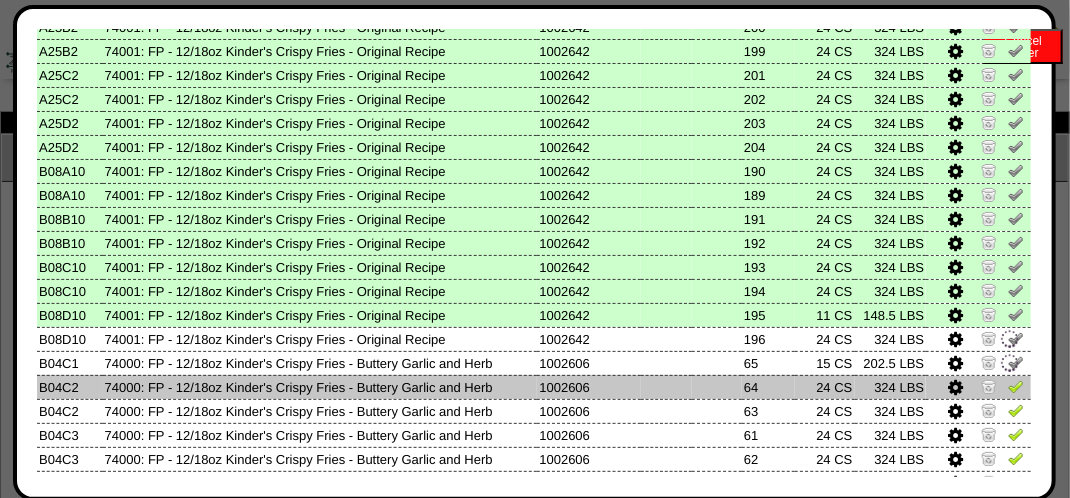 click at bounding box center (1016, 386) 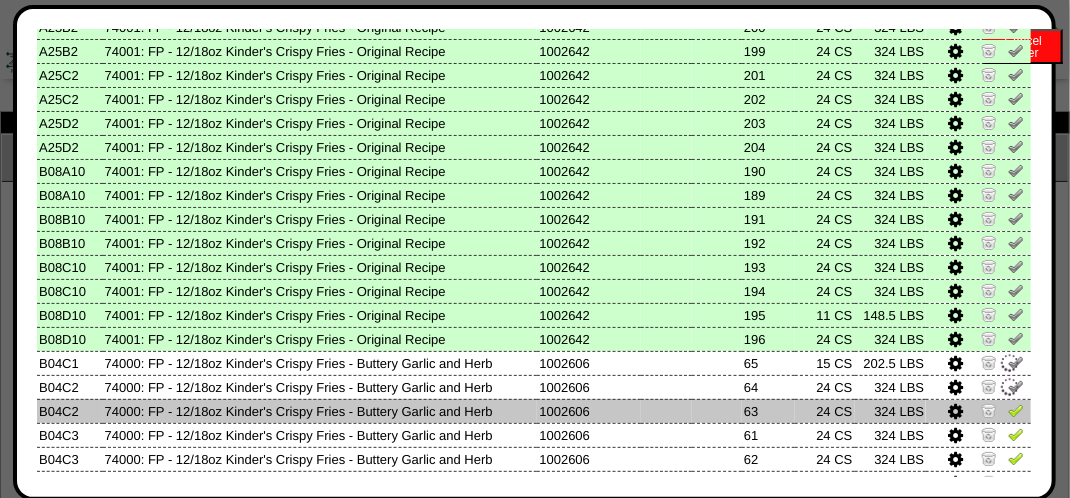 click at bounding box center (1016, 410) 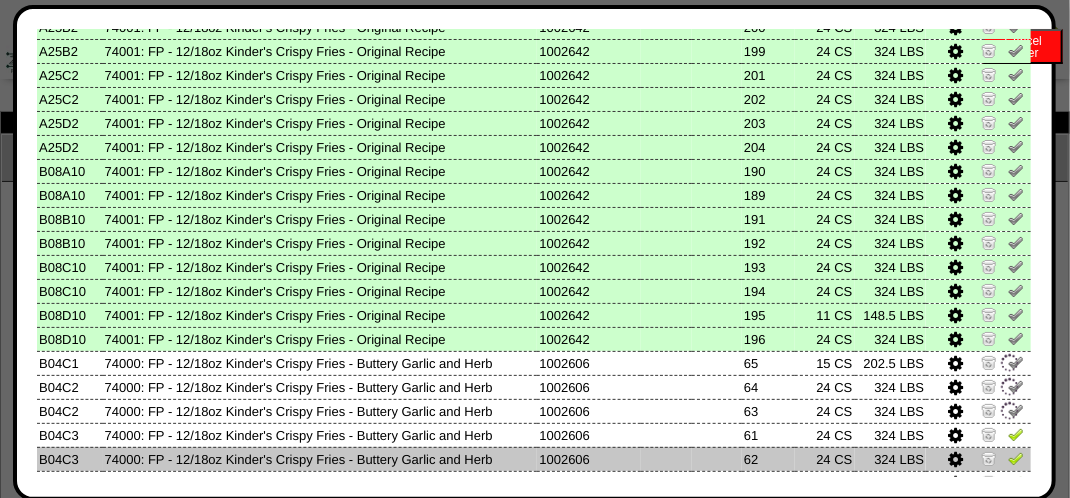 drag, startPoint x: 1004, startPoint y: 431, endPoint x: 1010, endPoint y: 470, distance: 39.45884 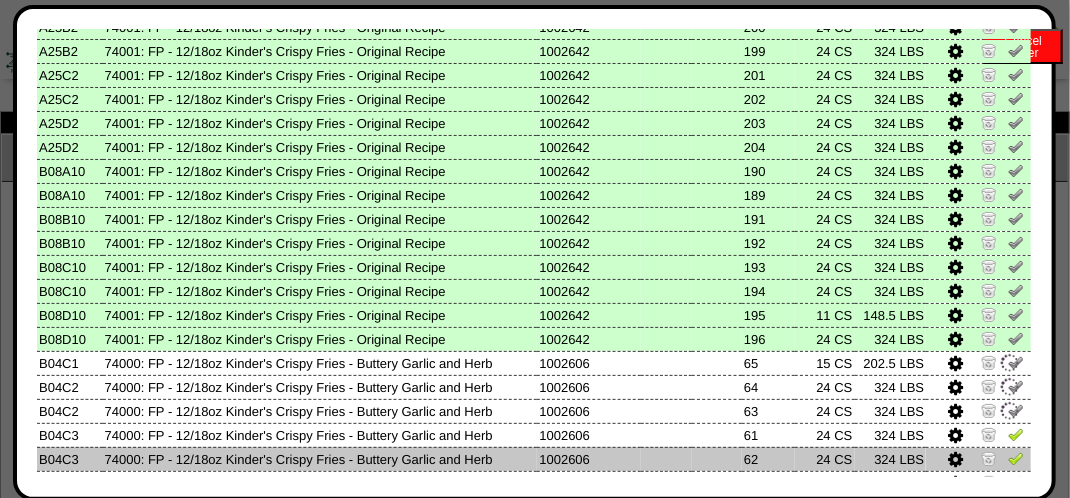 click at bounding box center (1016, 434) 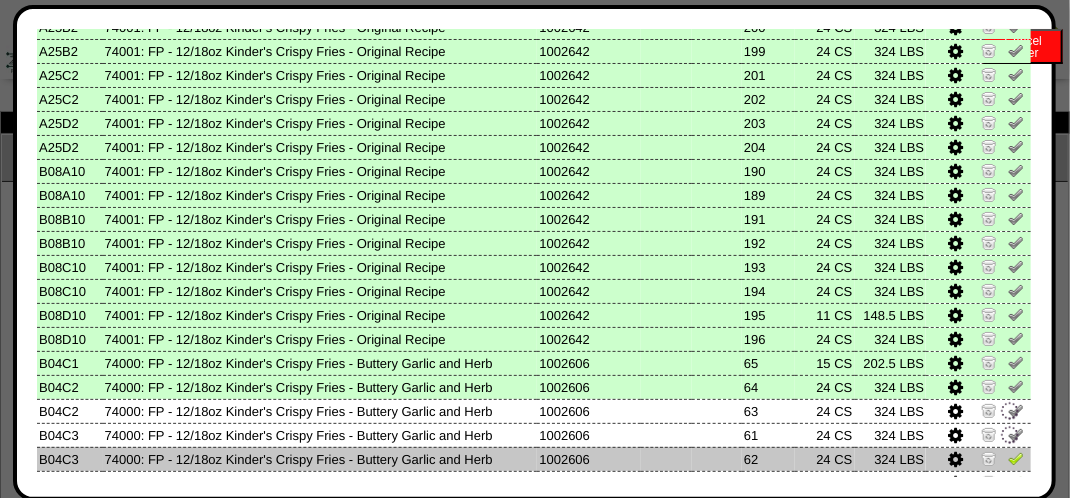 click at bounding box center [1016, 458] 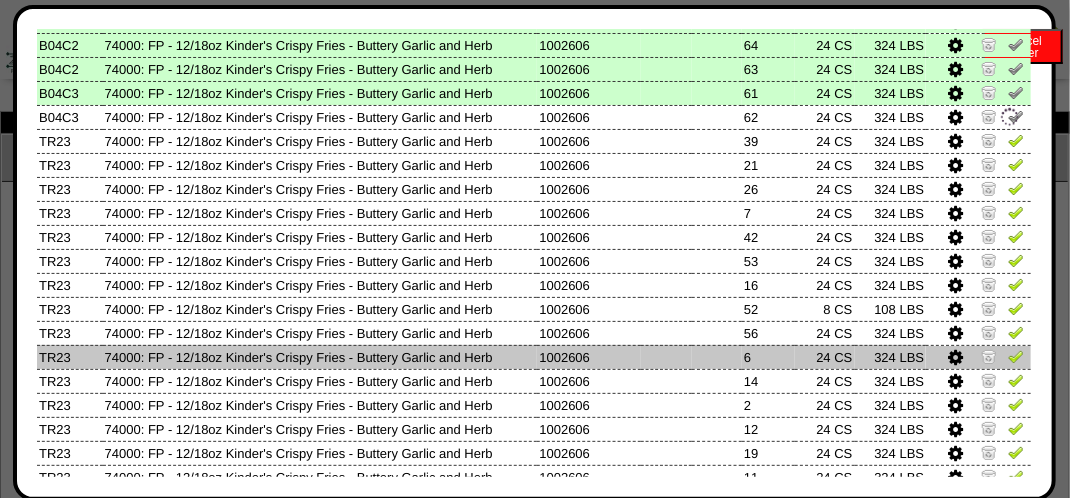 scroll, scrollTop: 700, scrollLeft: 0, axis: vertical 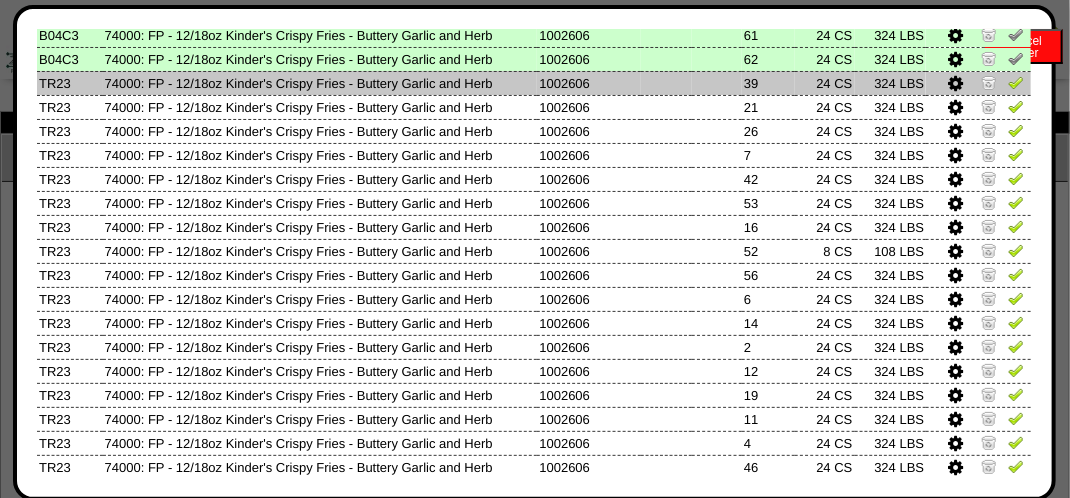 click at bounding box center [1016, 85] 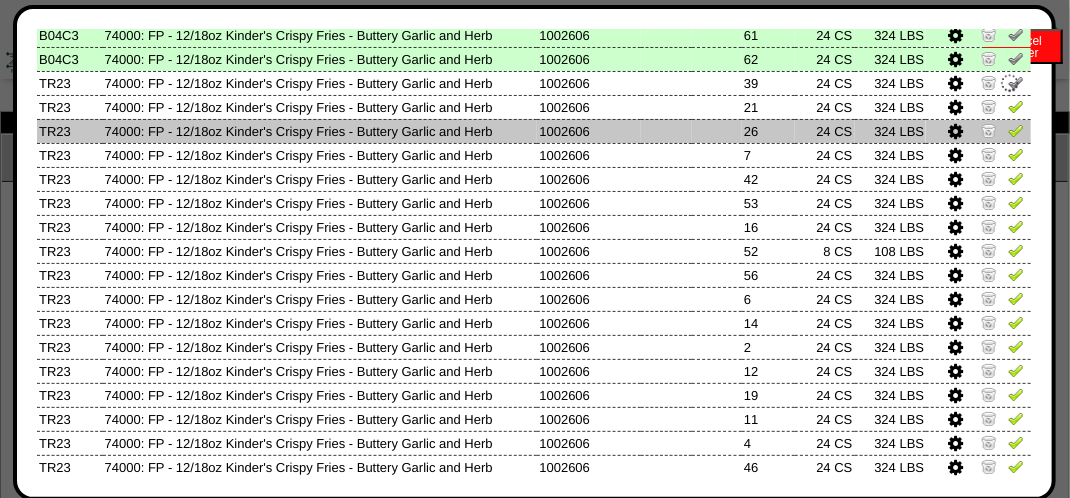 drag, startPoint x: 1006, startPoint y: 109, endPoint x: 1001, endPoint y: 129, distance: 20.615528 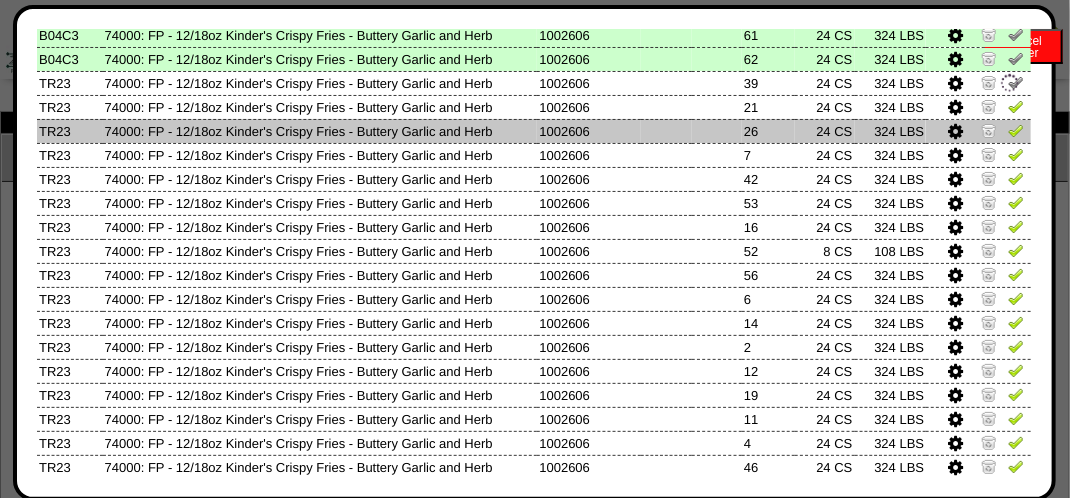 click at bounding box center (1016, 106) 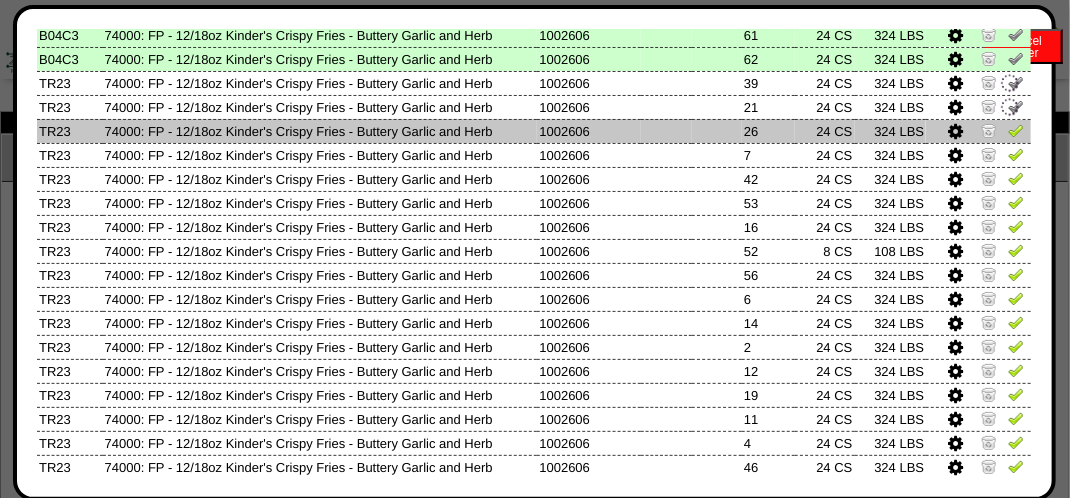 click at bounding box center (1016, 130) 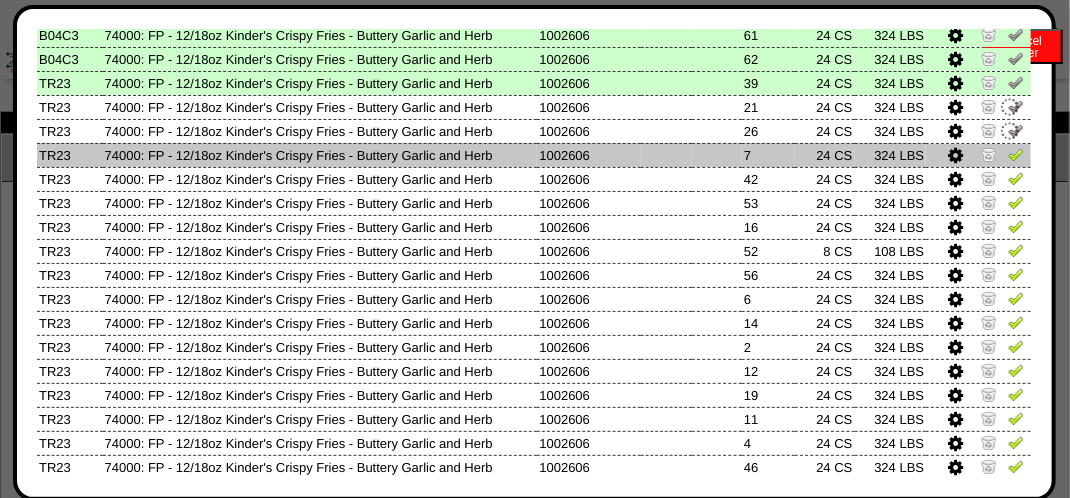 click at bounding box center (1016, 154) 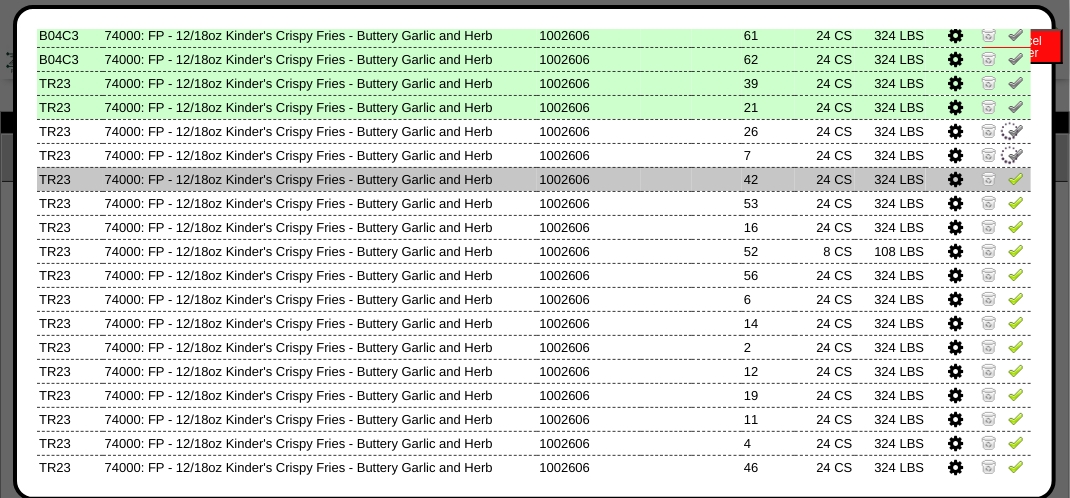 drag, startPoint x: 1000, startPoint y: 175, endPoint x: 1000, endPoint y: 190, distance: 15 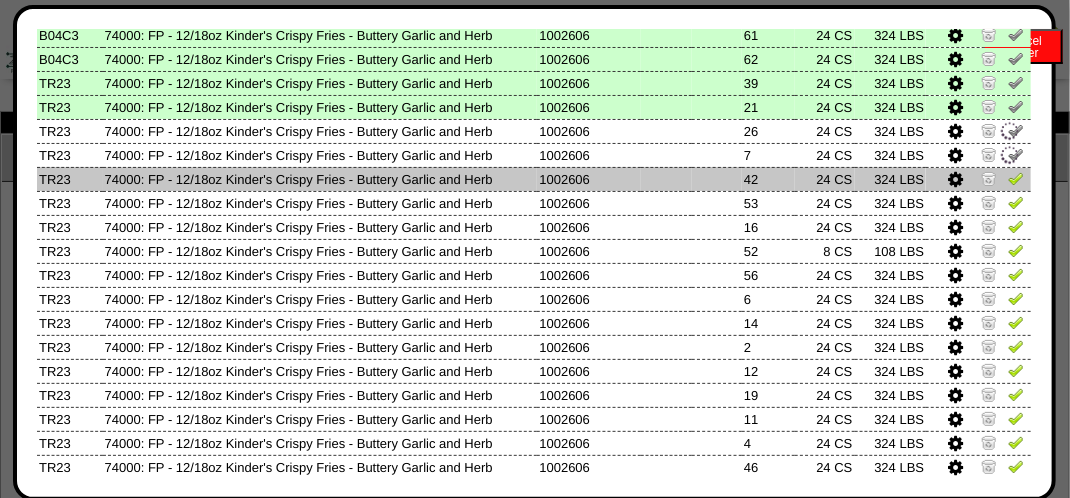click at bounding box center (1016, 178) 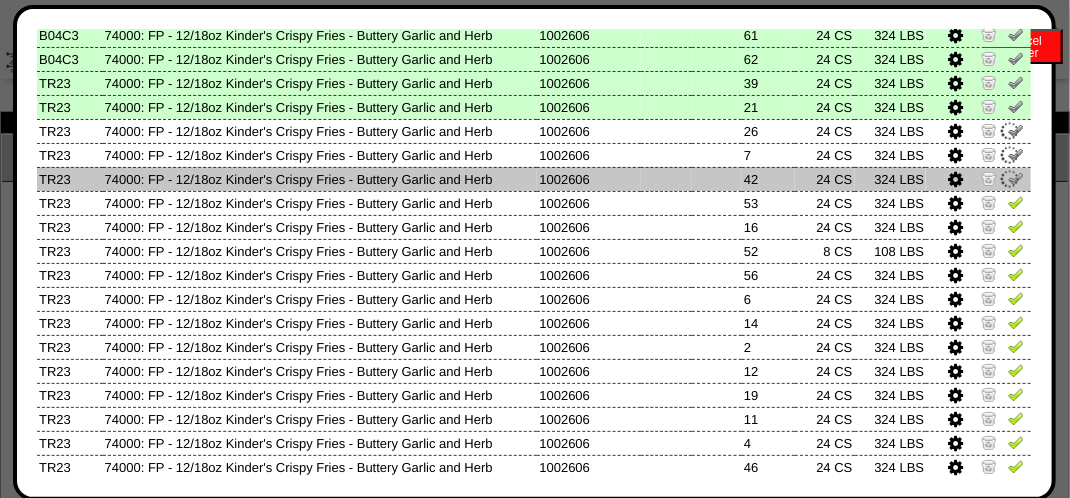 click at bounding box center [1010, 179] 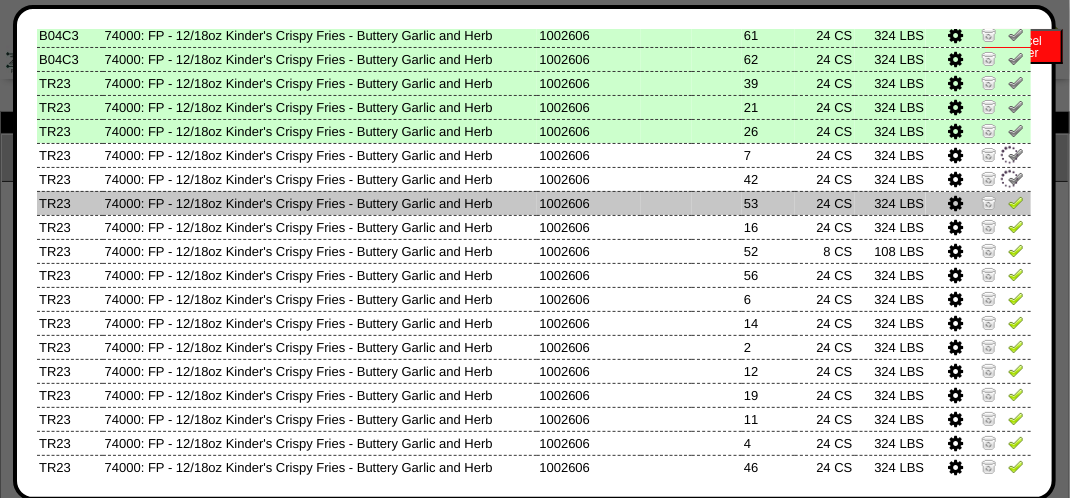 click at bounding box center (1016, 202) 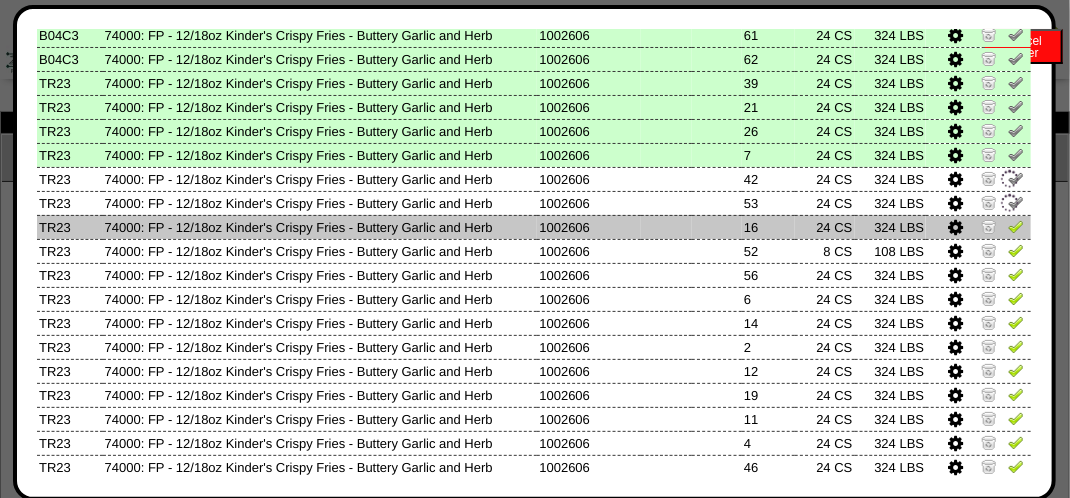 click at bounding box center (1016, 226) 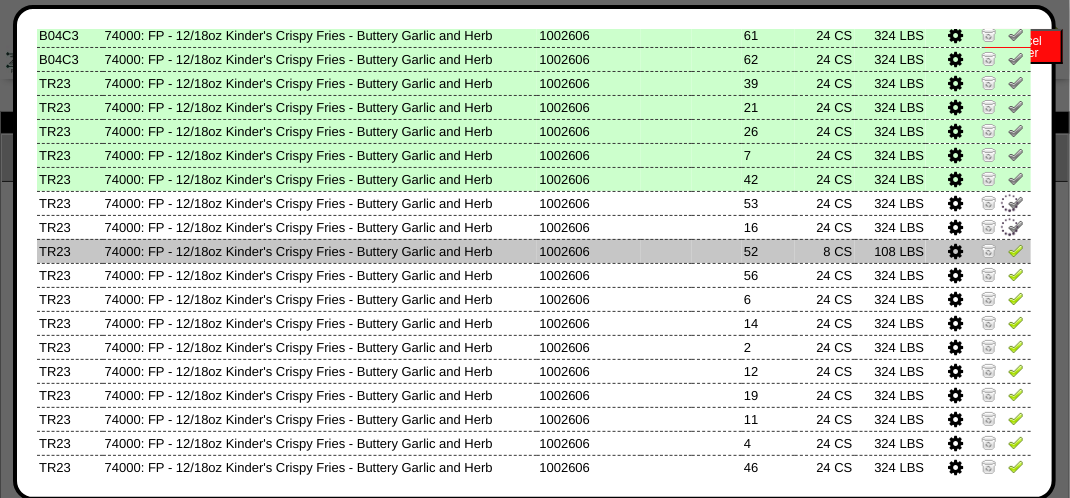click at bounding box center [1016, 250] 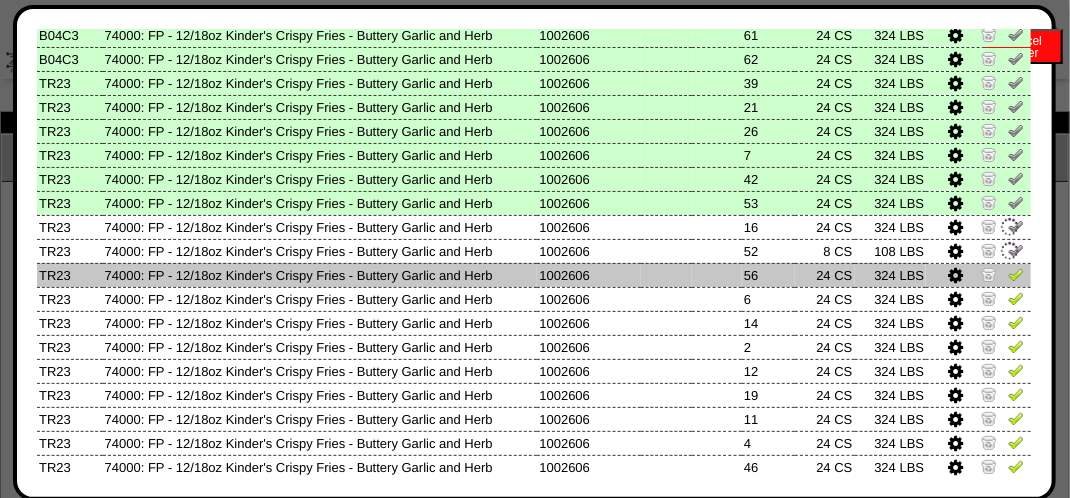 click at bounding box center [978, 275] 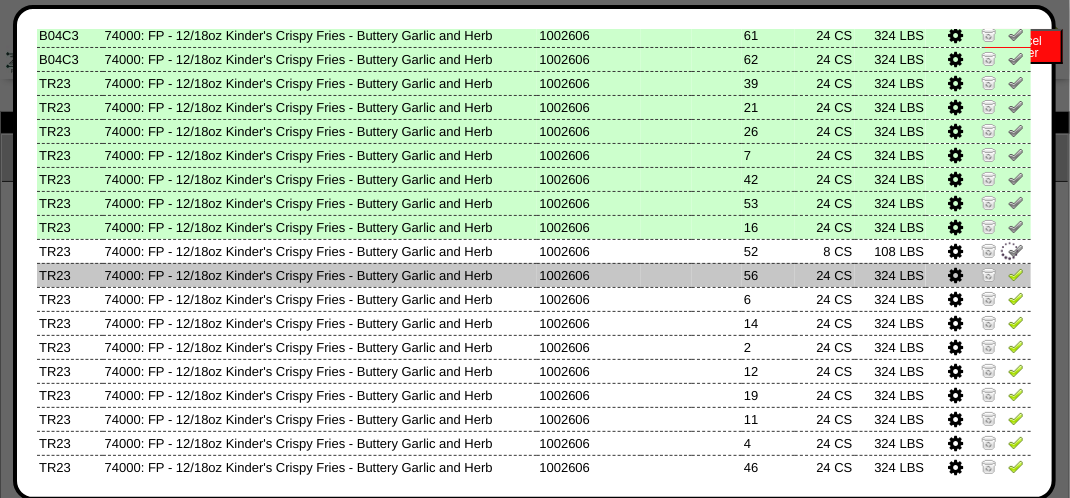 click at bounding box center (1016, 274) 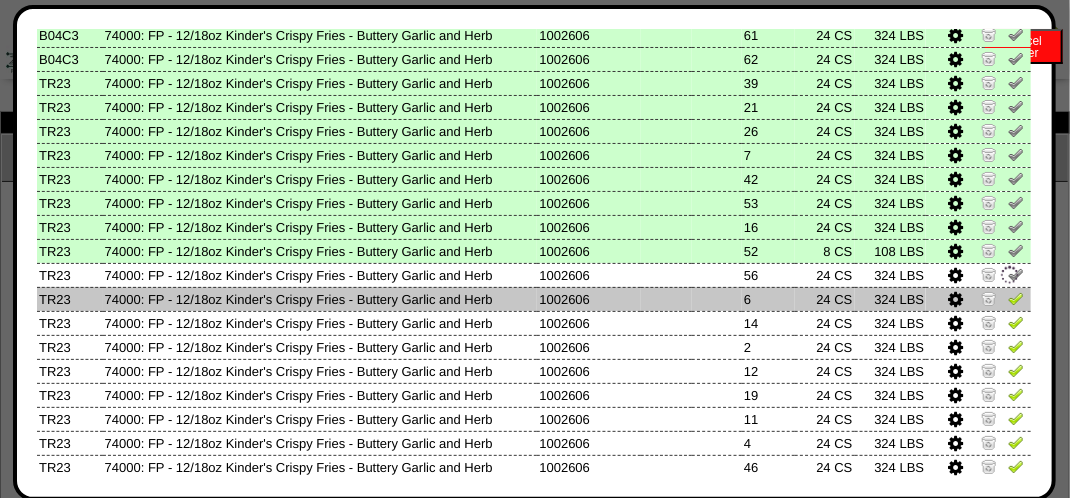 click at bounding box center [1016, 298] 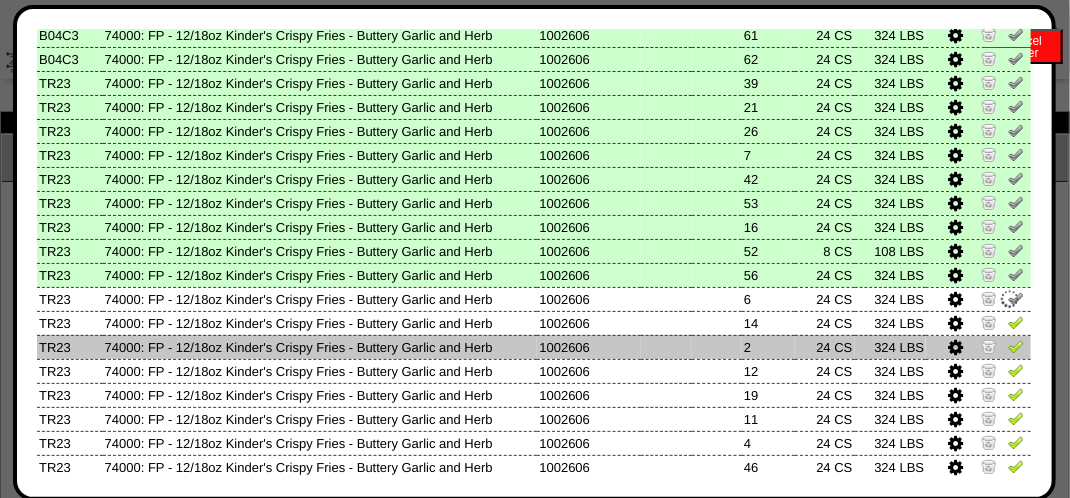 click at bounding box center (1016, 346) 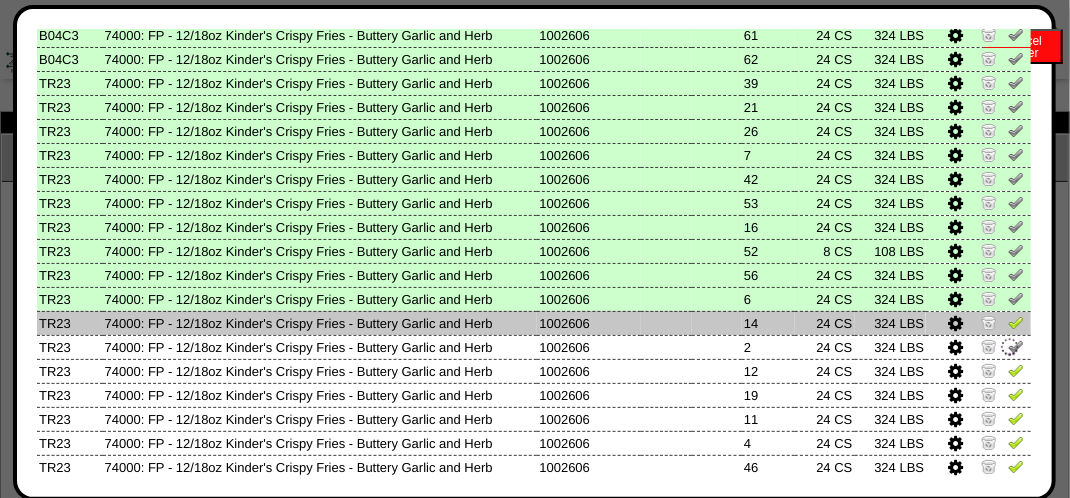 click at bounding box center (1016, 322) 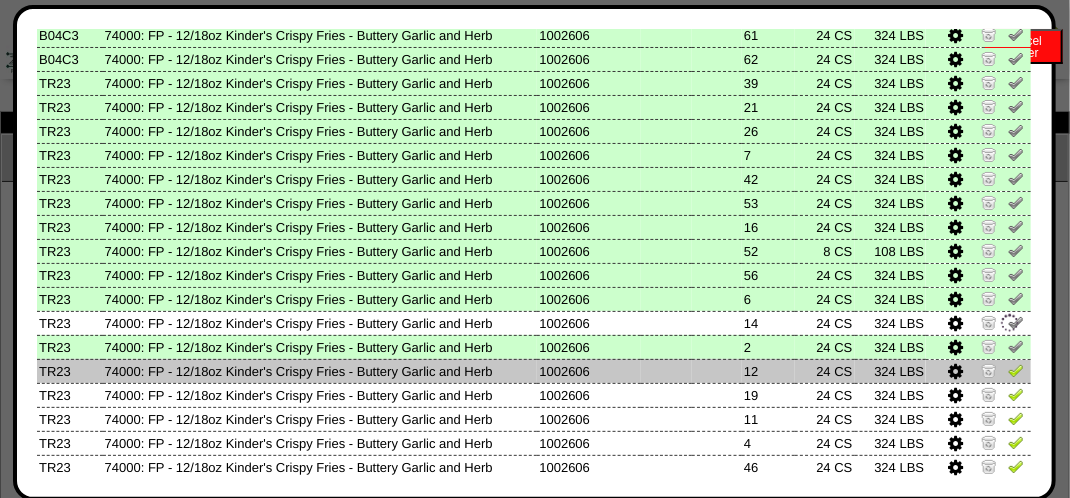 click at bounding box center [1016, 370] 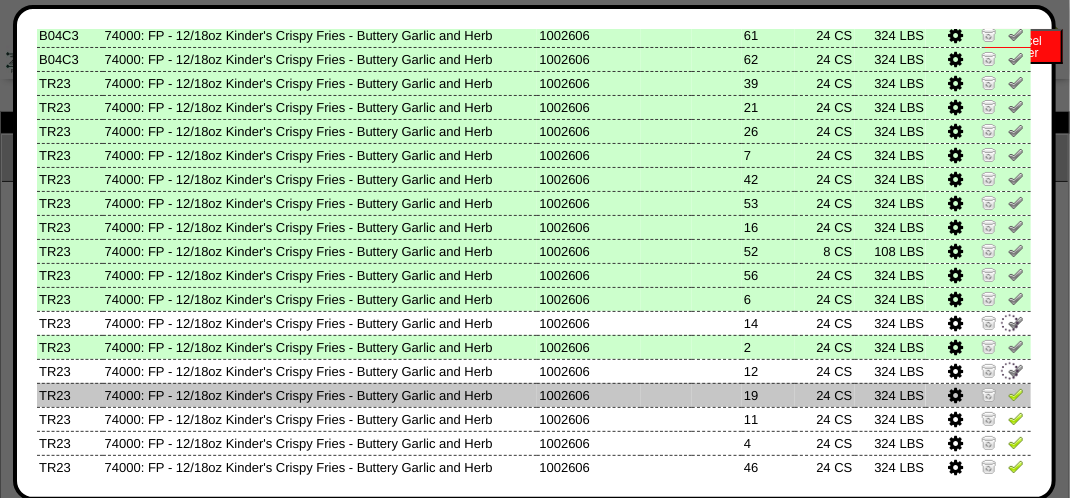 click at bounding box center [1016, 394] 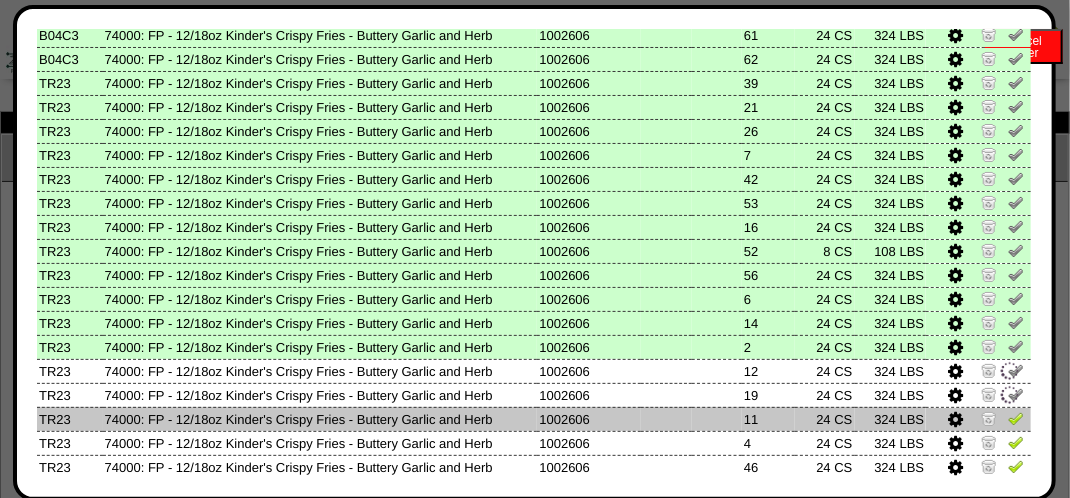 click at bounding box center [1016, 418] 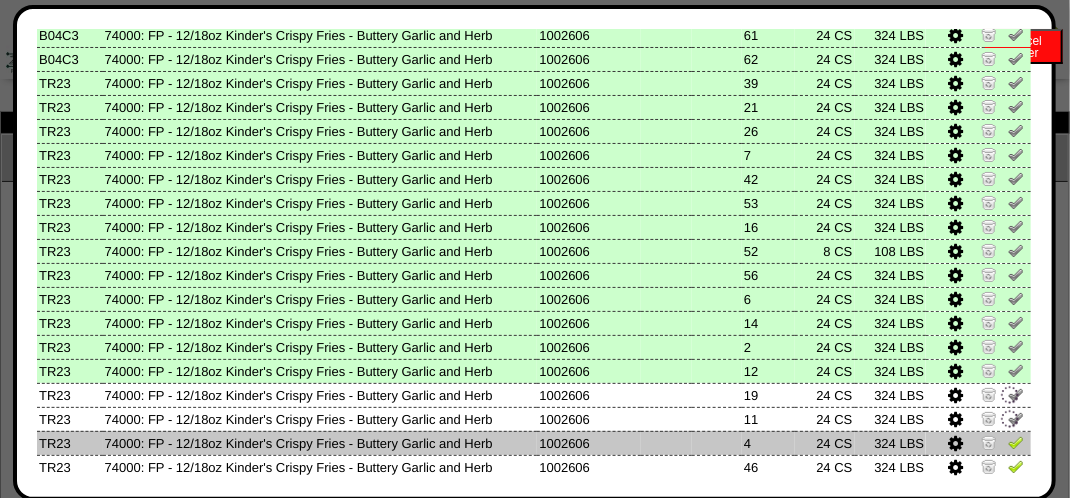 click at bounding box center (1016, 442) 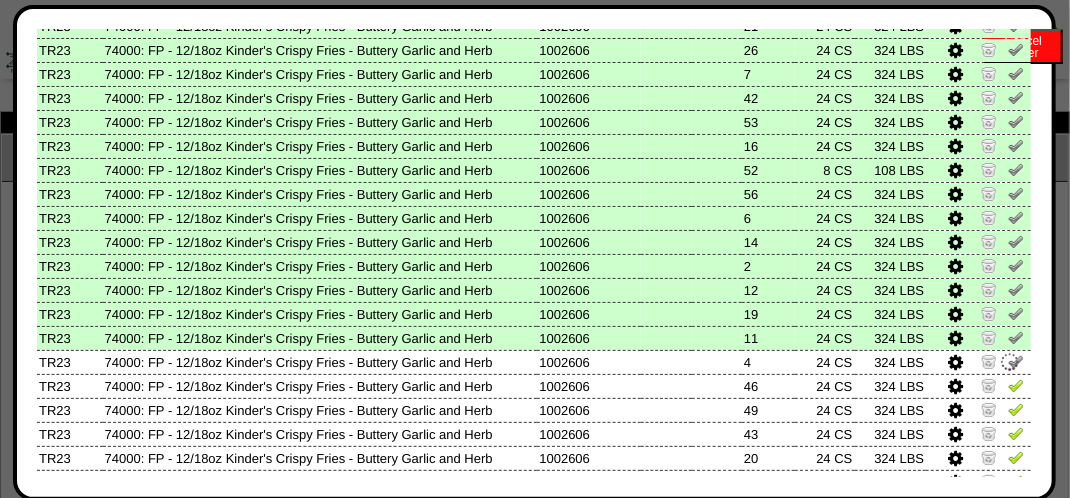 scroll, scrollTop: 1000, scrollLeft: 0, axis: vertical 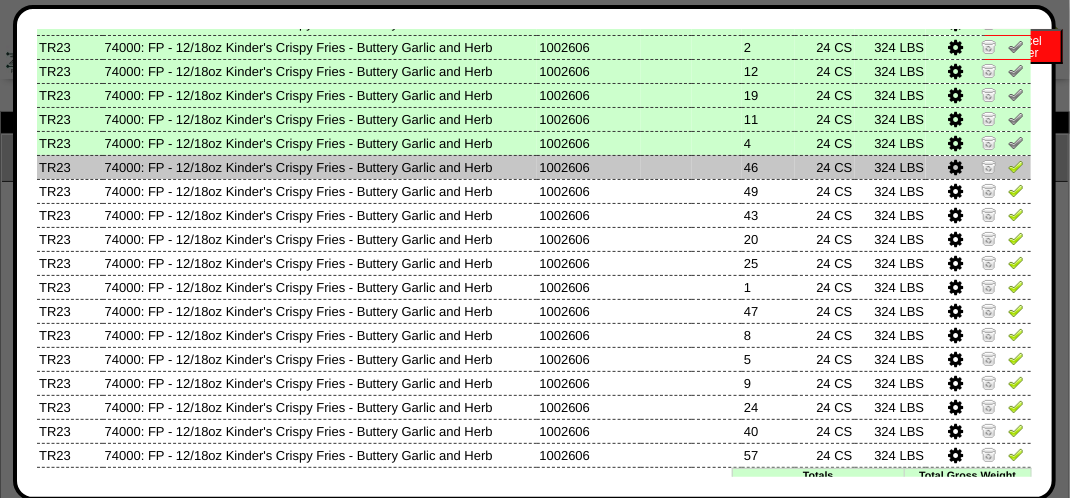 drag, startPoint x: 1000, startPoint y: 156, endPoint x: 1000, endPoint y: 171, distance: 15 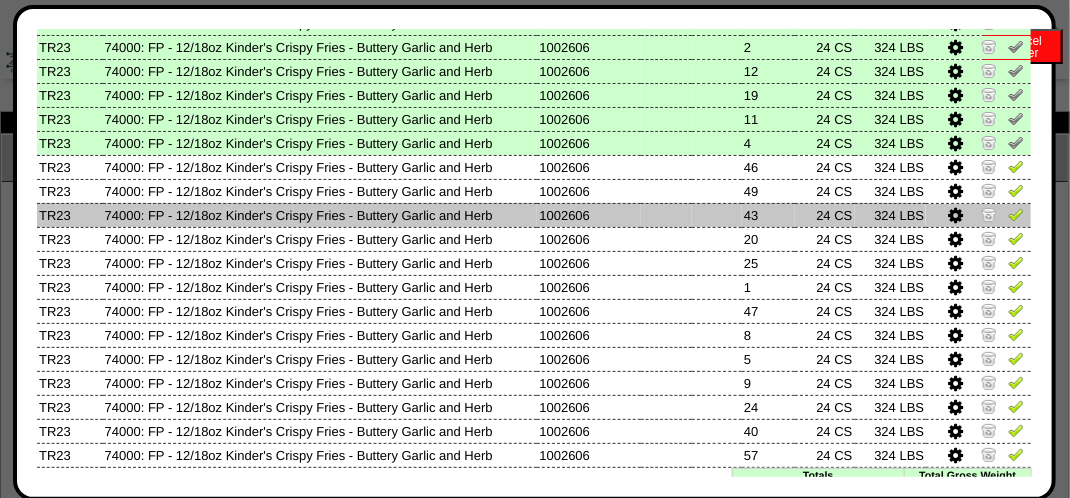 click at bounding box center (978, 215) 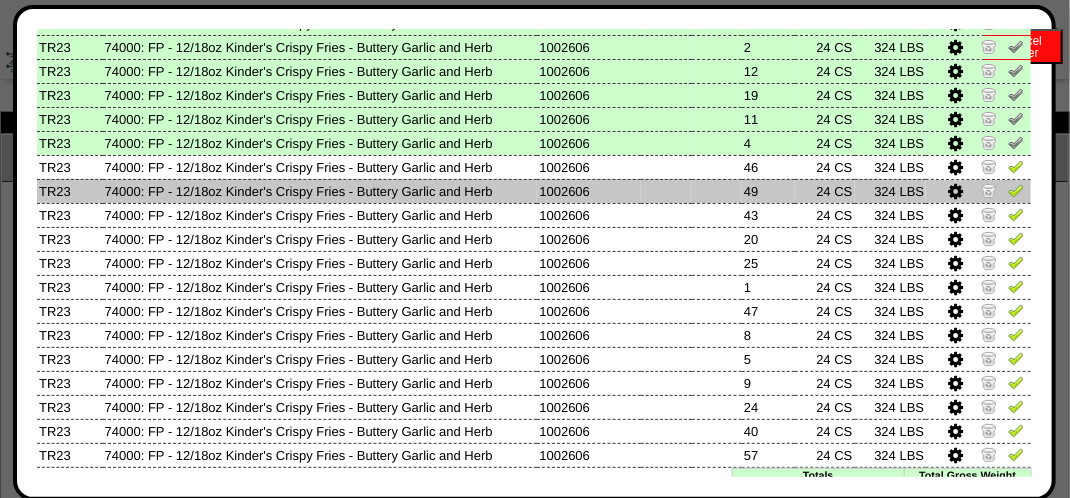 click at bounding box center (1016, 190) 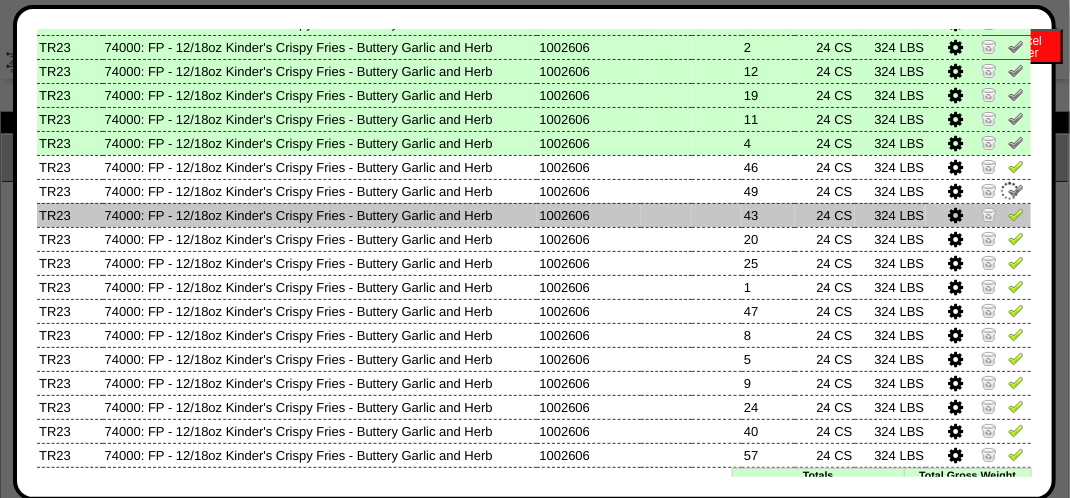 click at bounding box center (1016, 214) 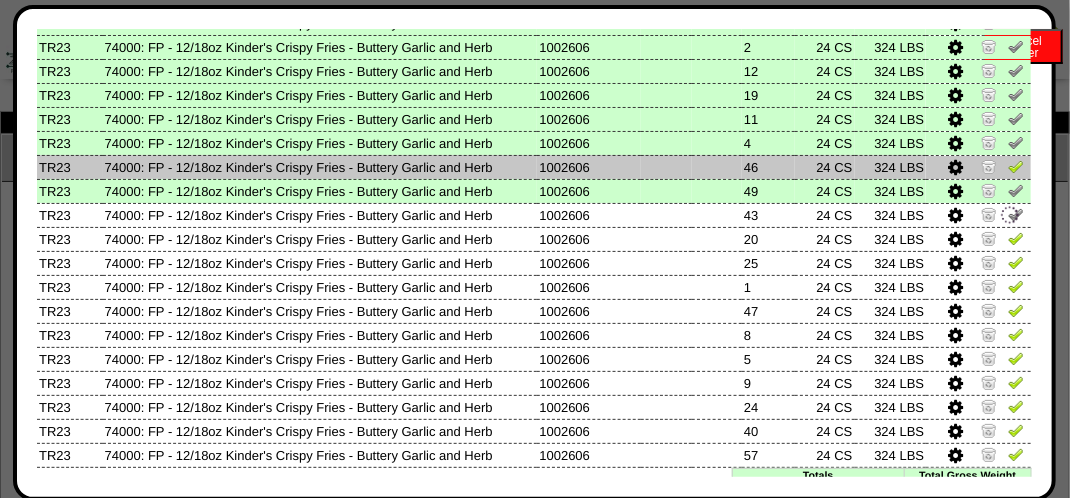 click at bounding box center (1016, 166) 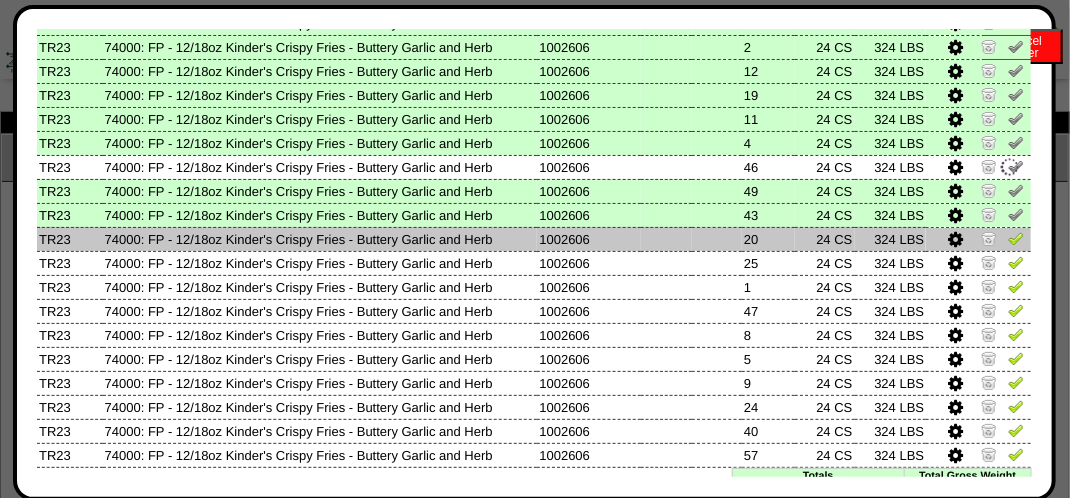 click at bounding box center (1016, 238) 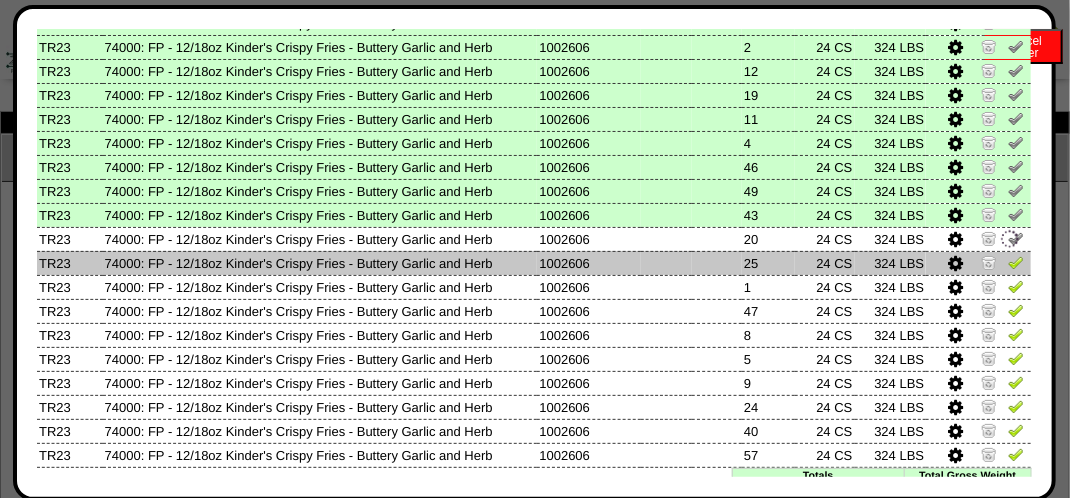 click at bounding box center [1016, 262] 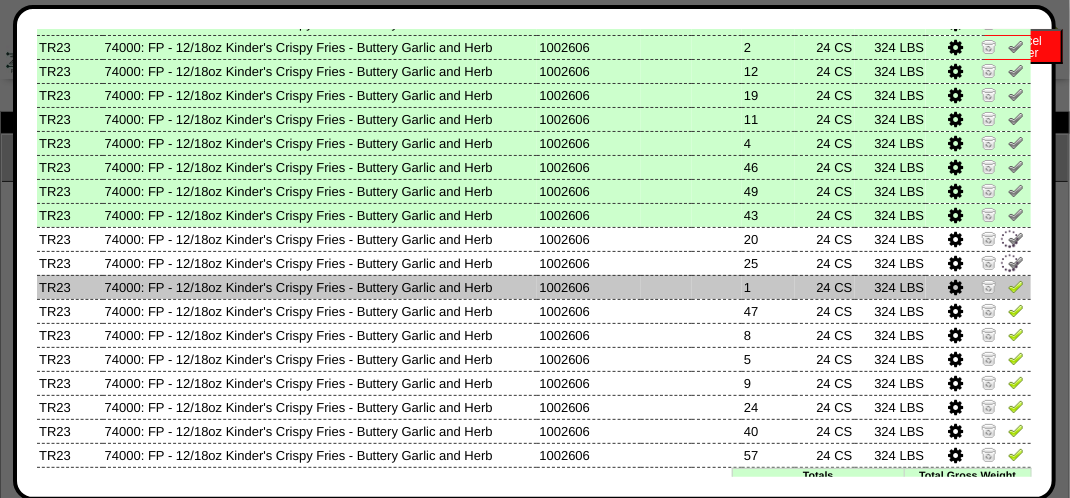 click at bounding box center [1016, 286] 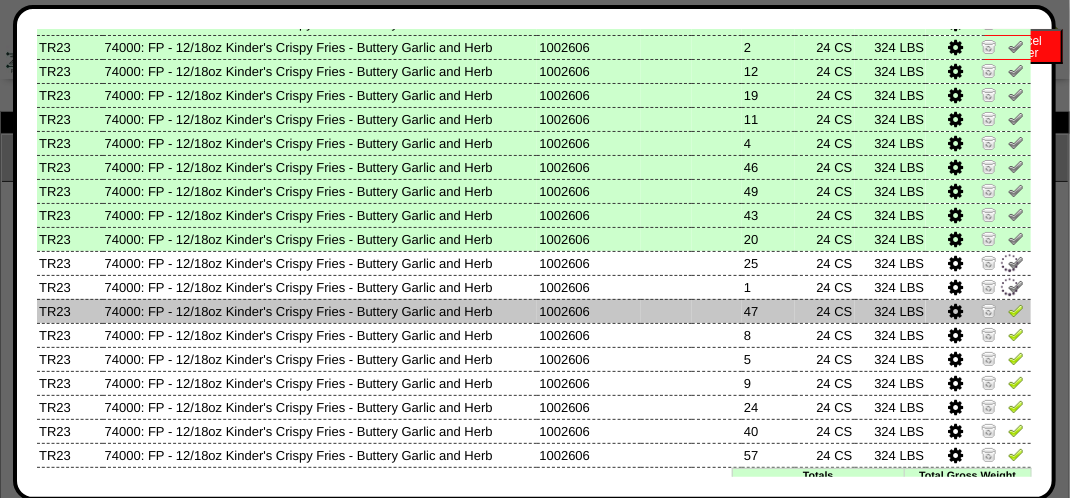 drag, startPoint x: 1000, startPoint y: 310, endPoint x: 1001, endPoint y: 322, distance: 12.0415945 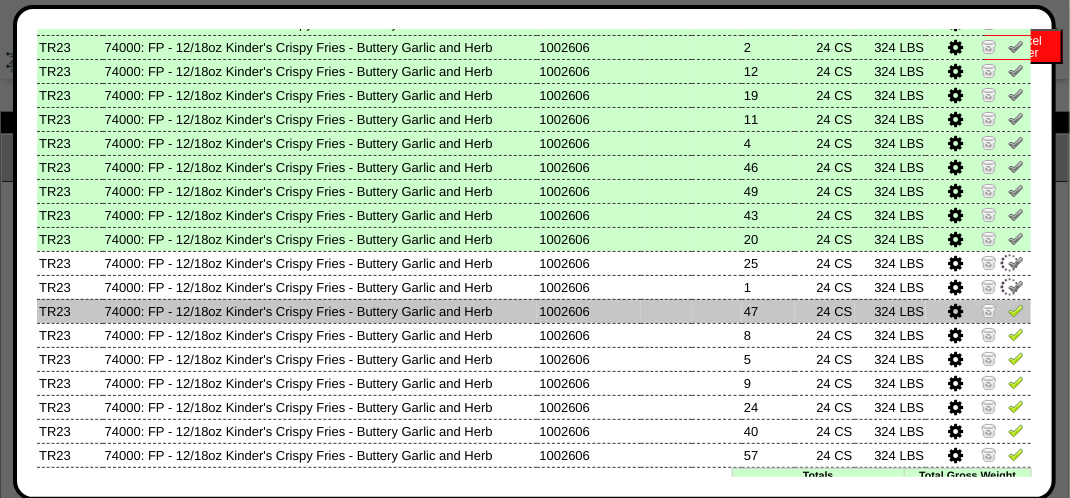 click at bounding box center [1016, 310] 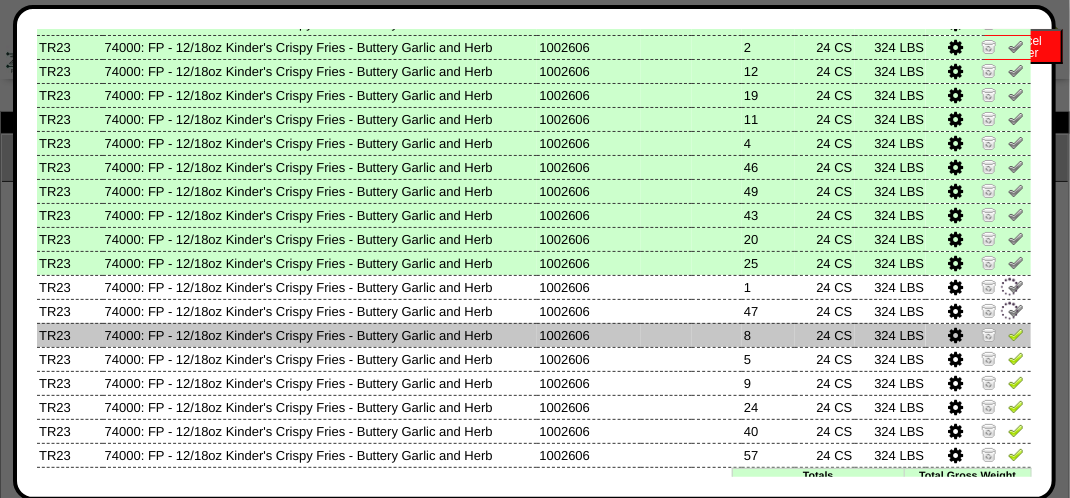 click at bounding box center [1016, 334] 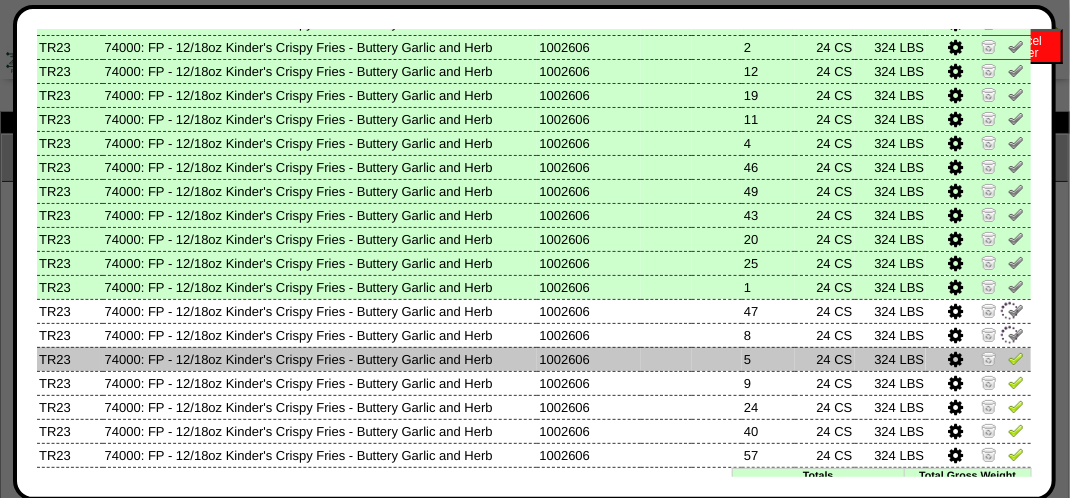 click at bounding box center [1016, 358] 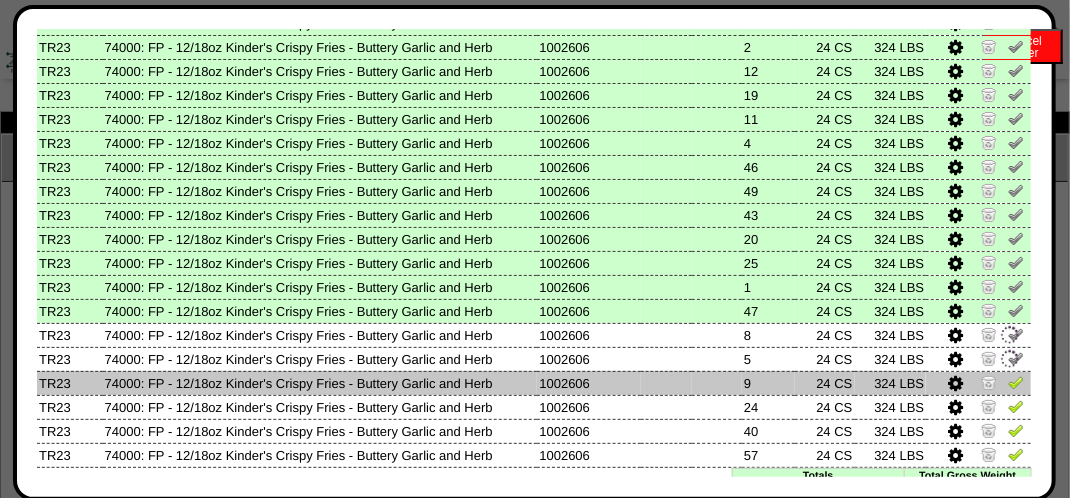 click at bounding box center [1016, 382] 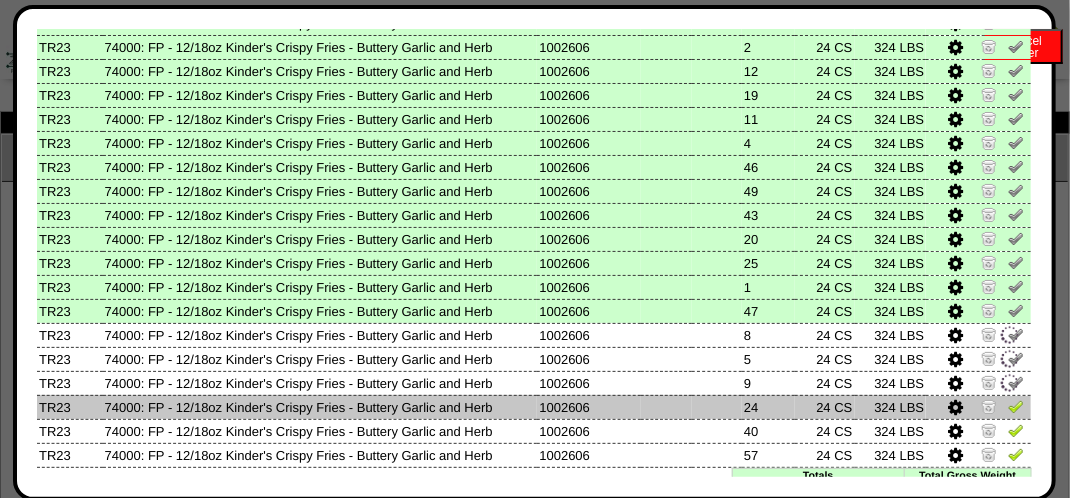 click at bounding box center [1016, 406] 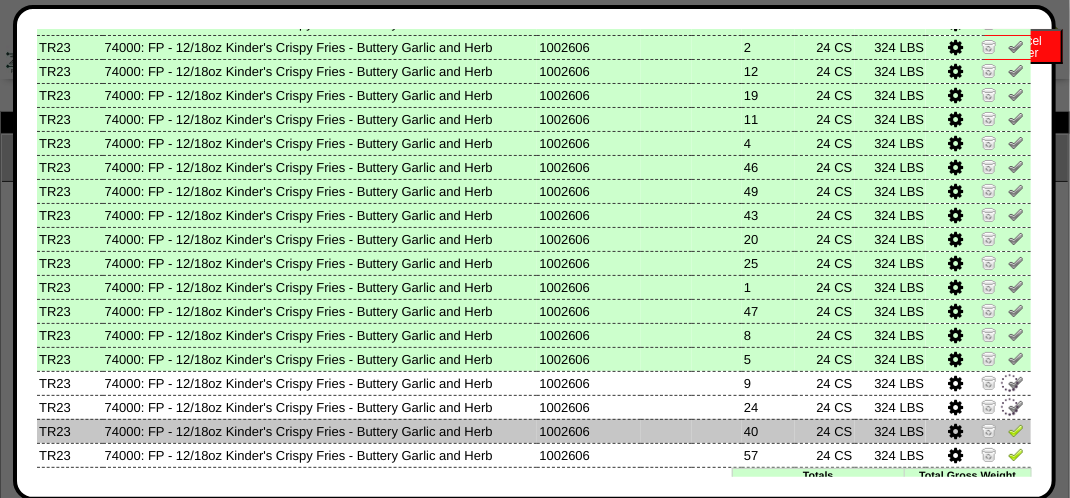 click at bounding box center (1016, 430) 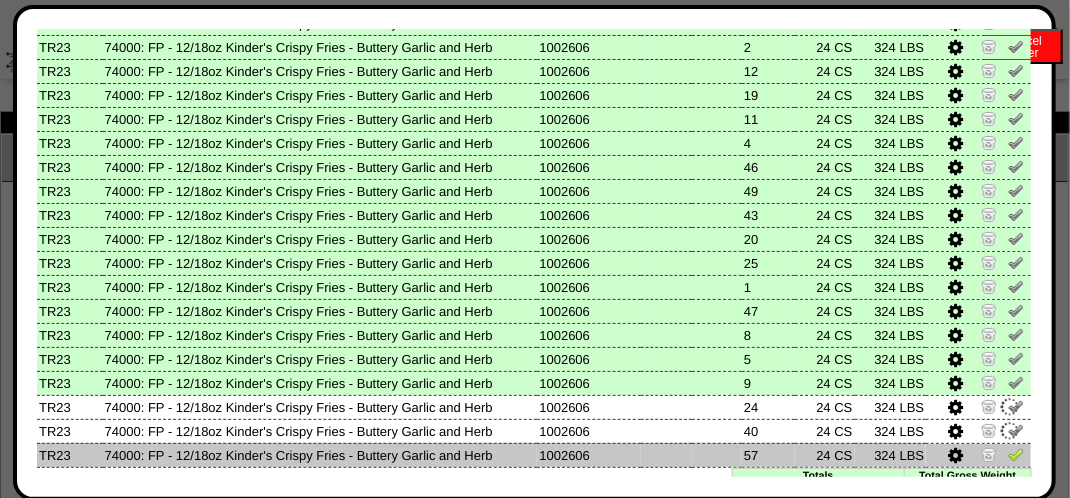 click at bounding box center (1016, 454) 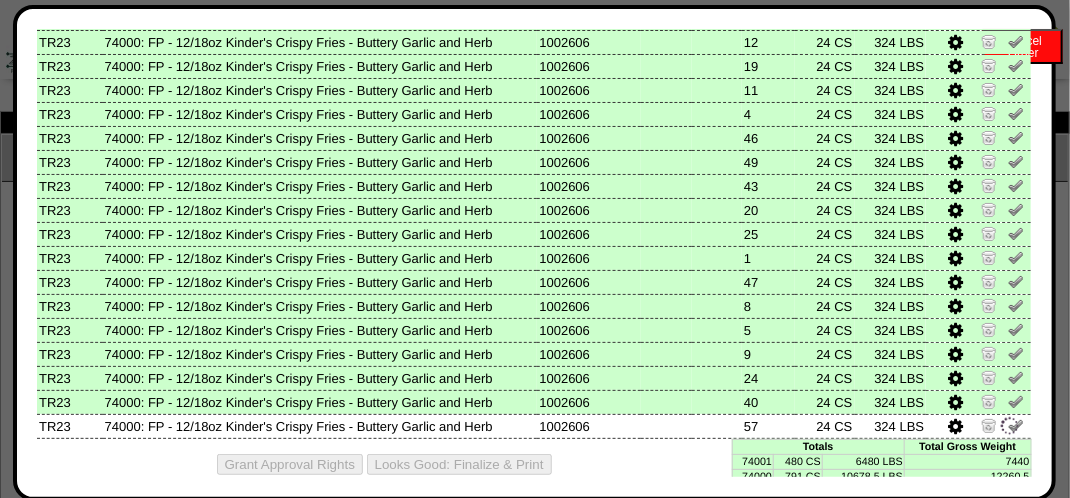 scroll, scrollTop: 1045, scrollLeft: 0, axis: vertical 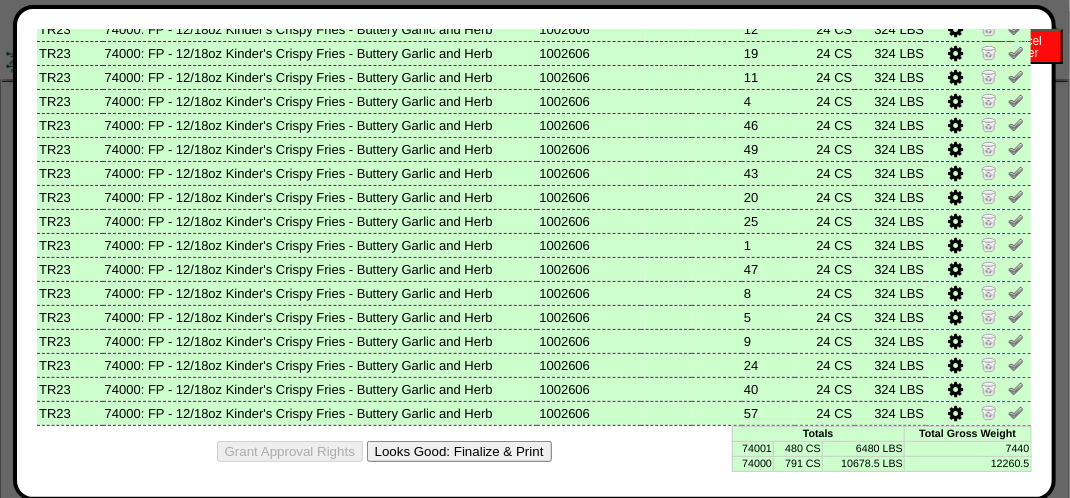 click on "Looks Good: Finalize & Print" at bounding box center [459, 451] 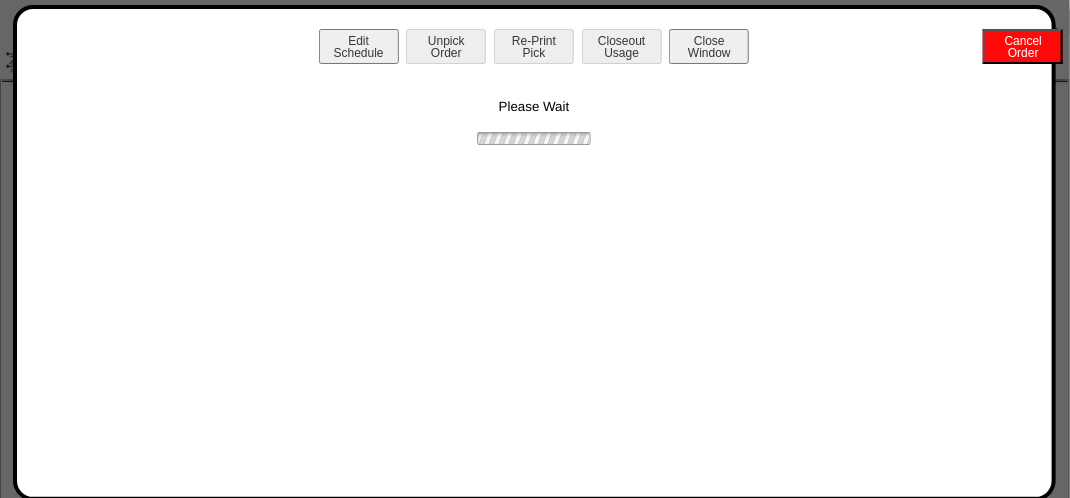 scroll, scrollTop: 0, scrollLeft: 0, axis: both 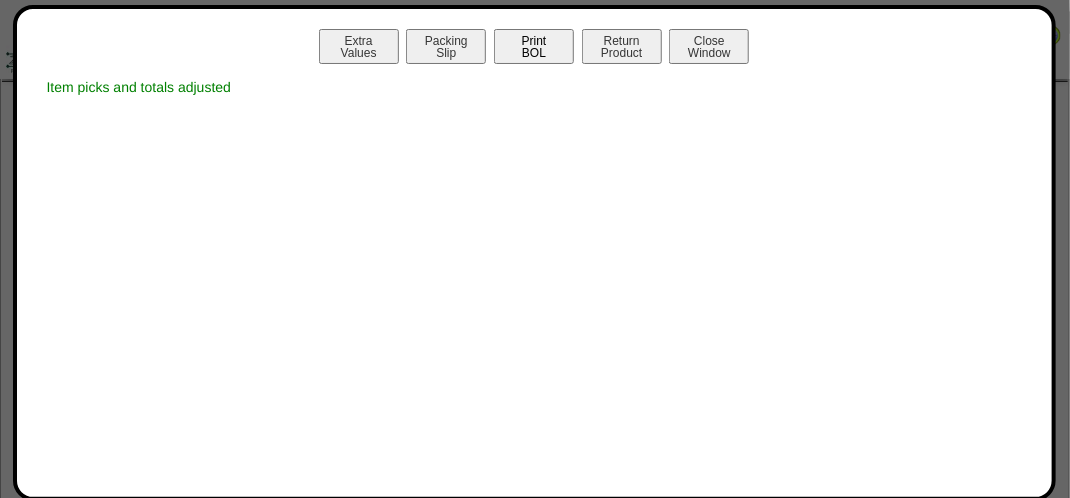 click on "Print BOL" at bounding box center (534, 46) 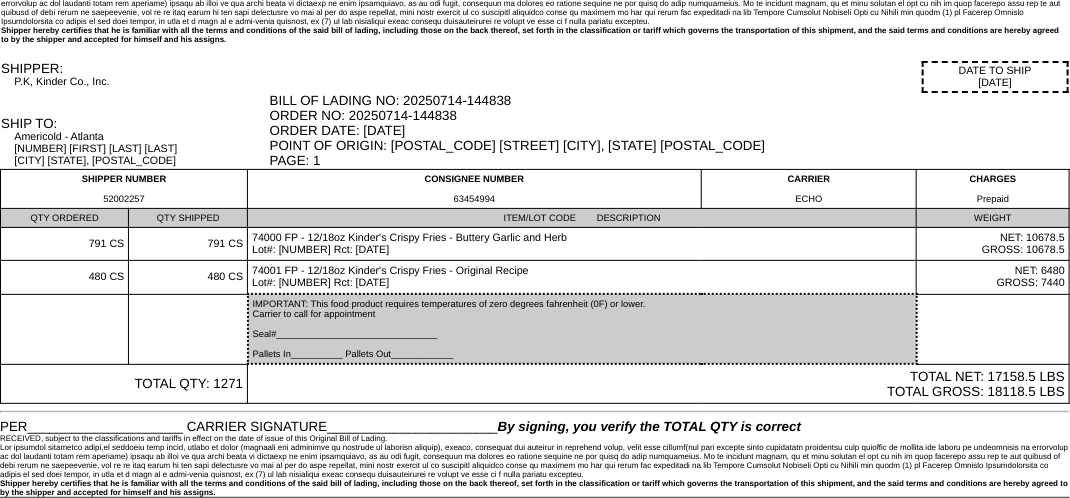 scroll, scrollTop: 0, scrollLeft: 0, axis: both 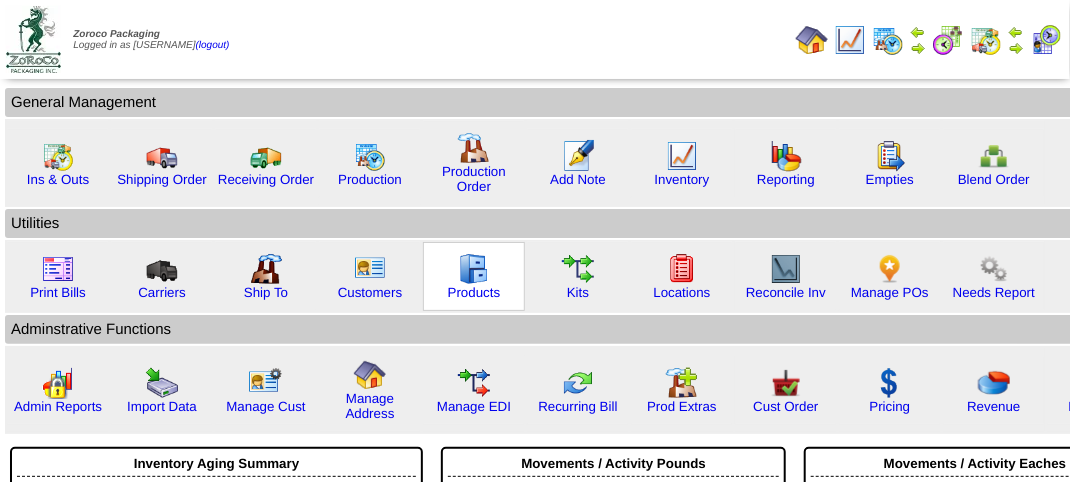 click at bounding box center (474, 269) 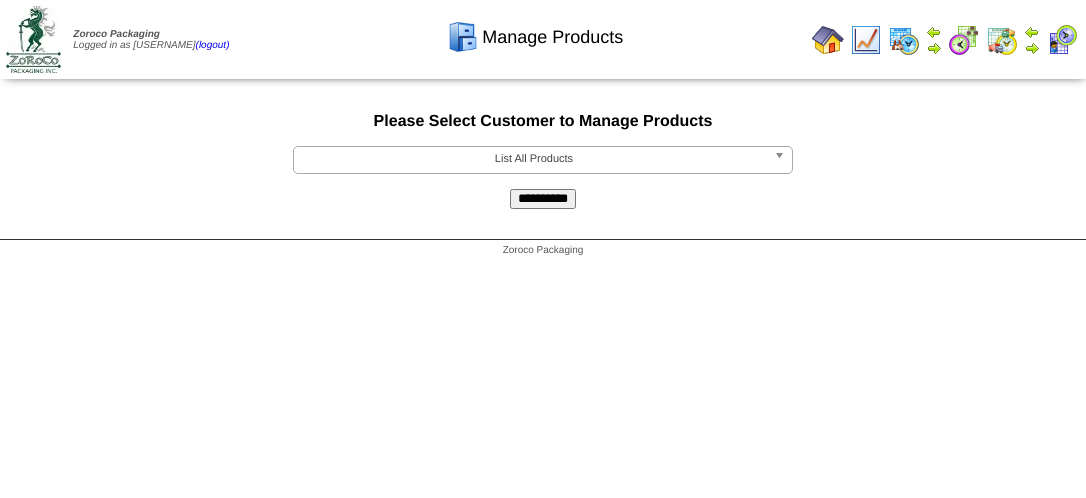 scroll, scrollTop: 0, scrollLeft: 0, axis: both 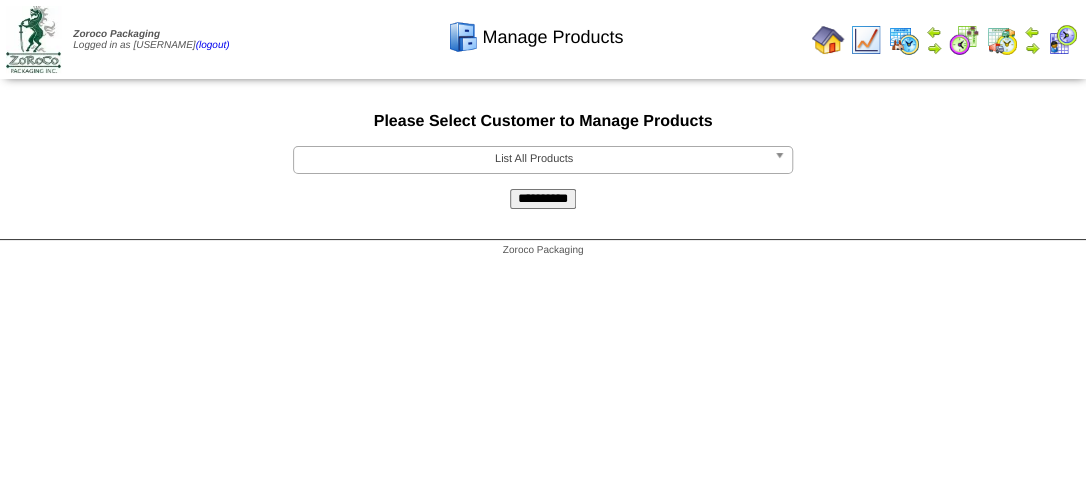 click on "**********" at bounding box center (543, 161) 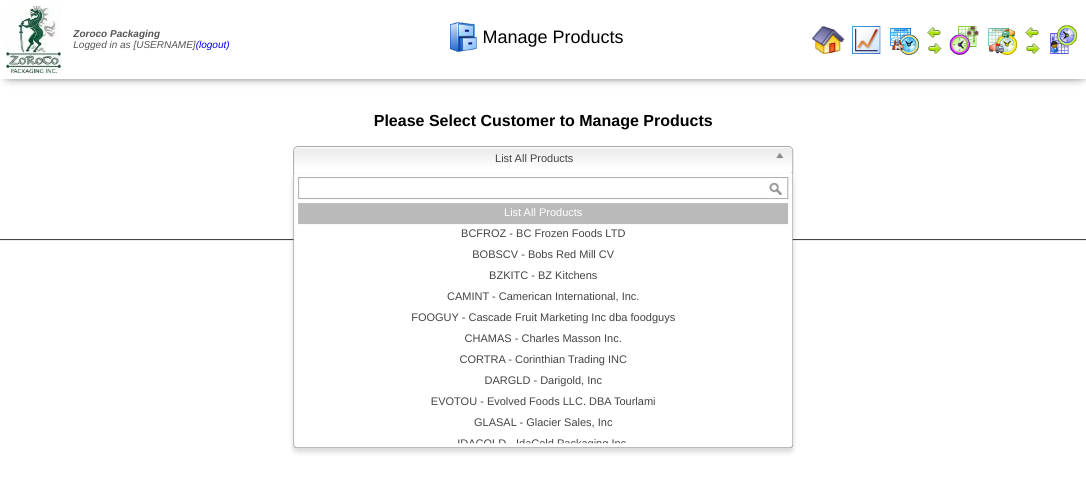 click on "List All Products" at bounding box center (534, 159) 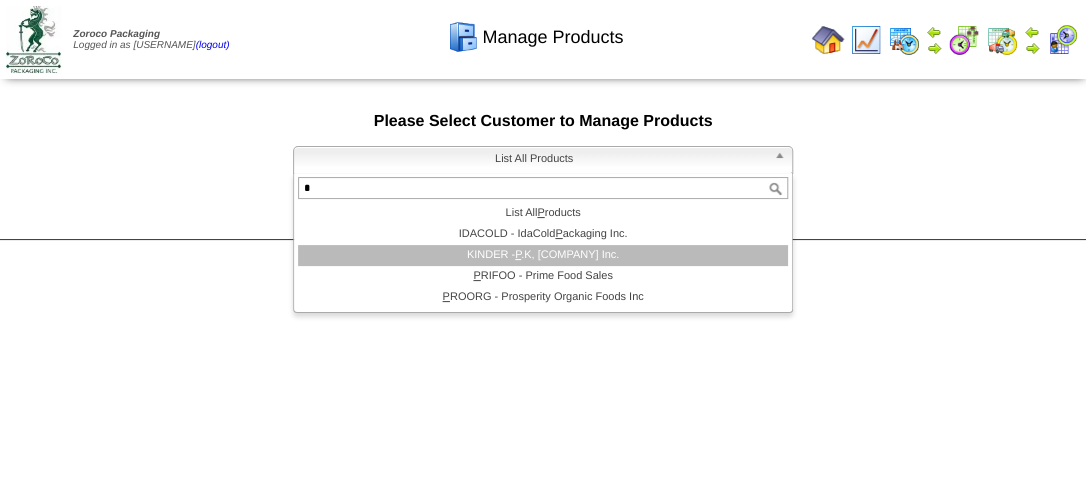 type on "*" 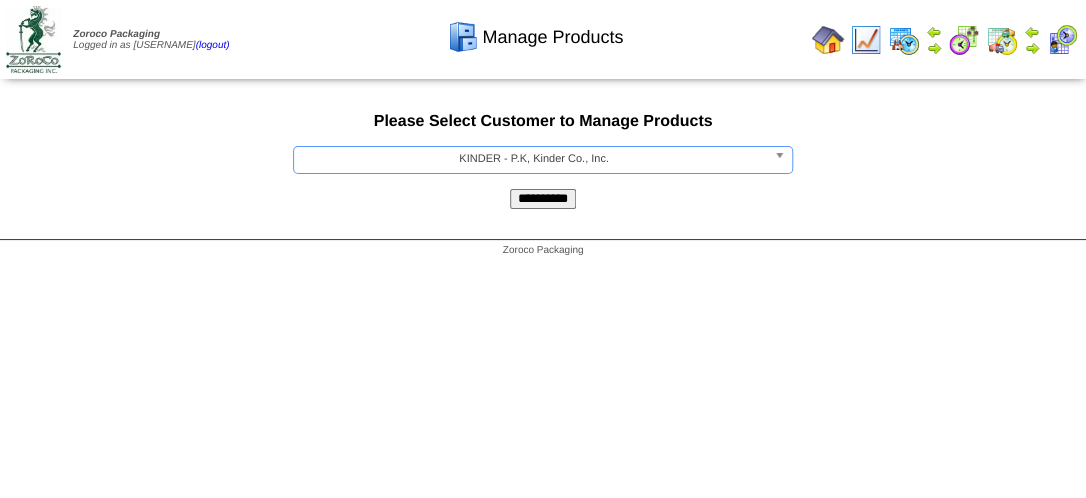 click on "**********" at bounding box center [543, 199] 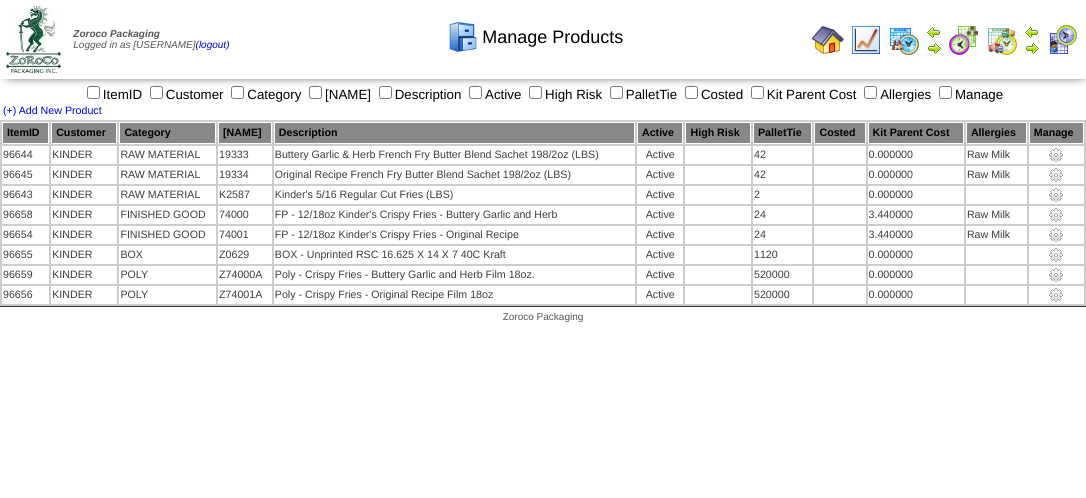 scroll, scrollTop: 0, scrollLeft: 0, axis: both 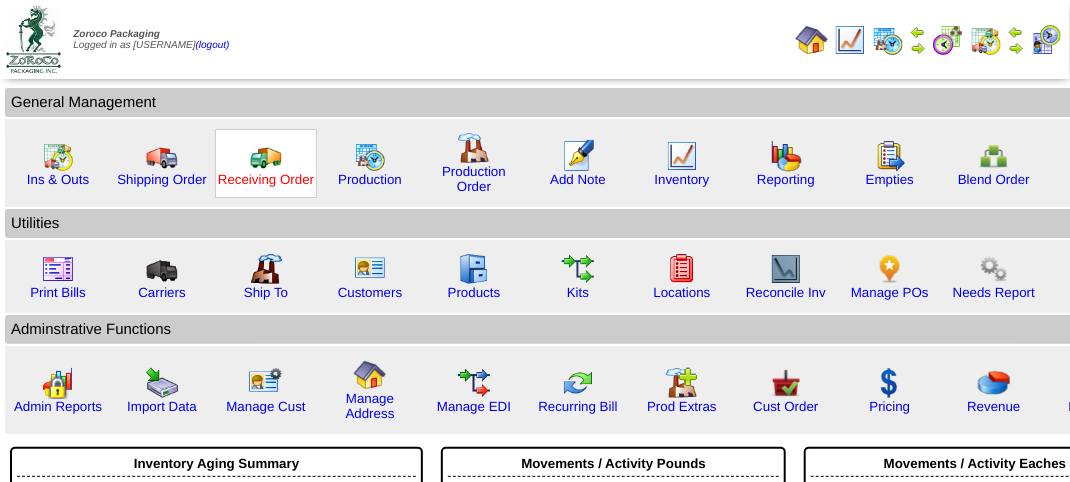 click on "Receiving Order" at bounding box center (266, 179) 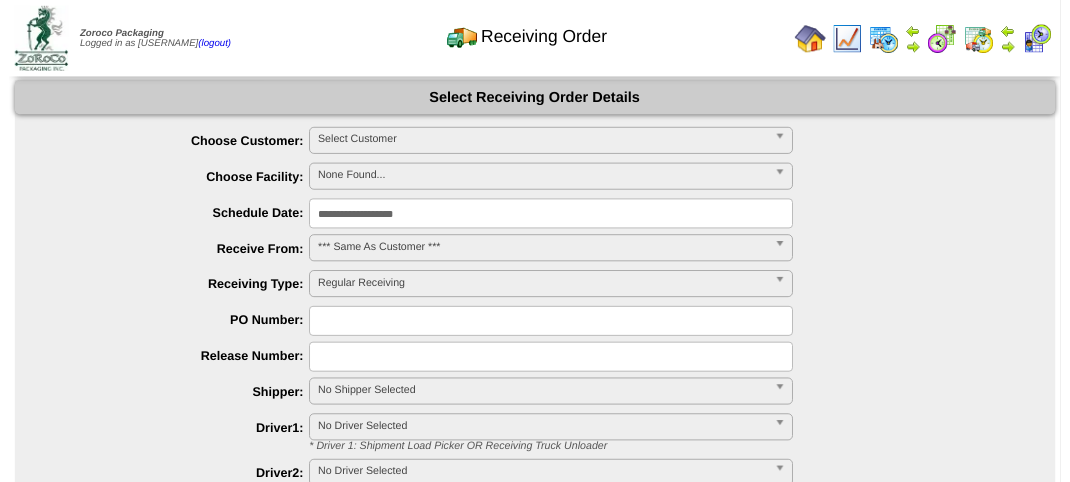 scroll, scrollTop: 0, scrollLeft: 0, axis: both 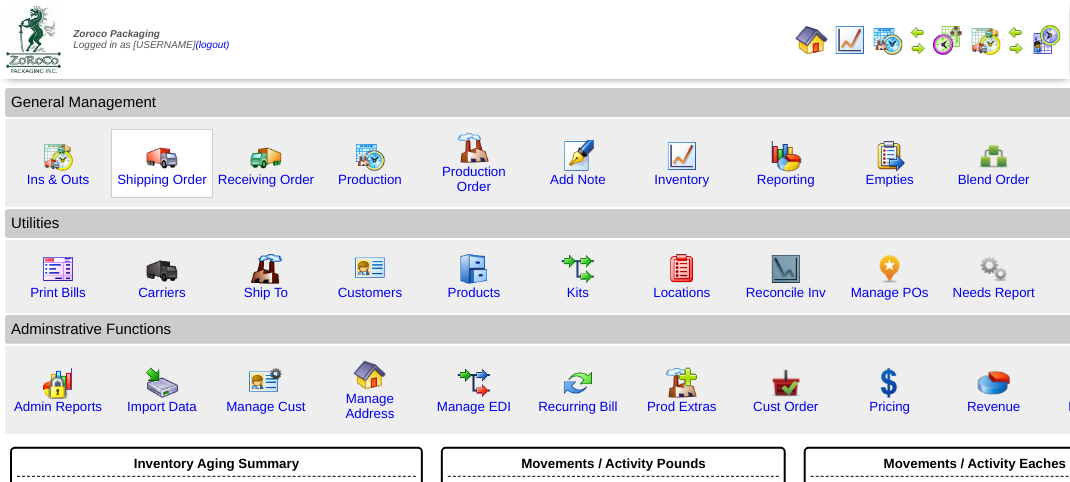 click on "Shipping Order" at bounding box center (162, 163) 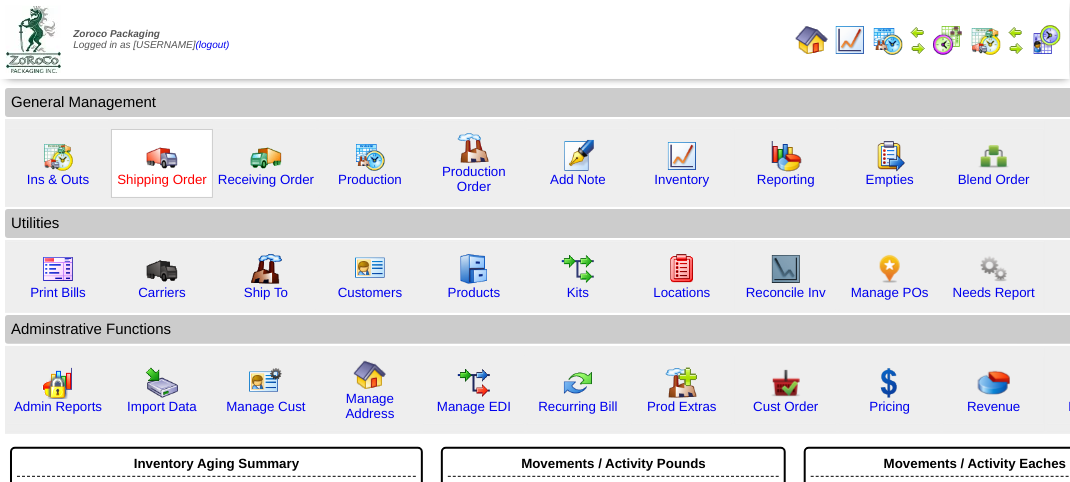 drag, startPoint x: 180, startPoint y: 162, endPoint x: 178, endPoint y: 172, distance: 10.198039 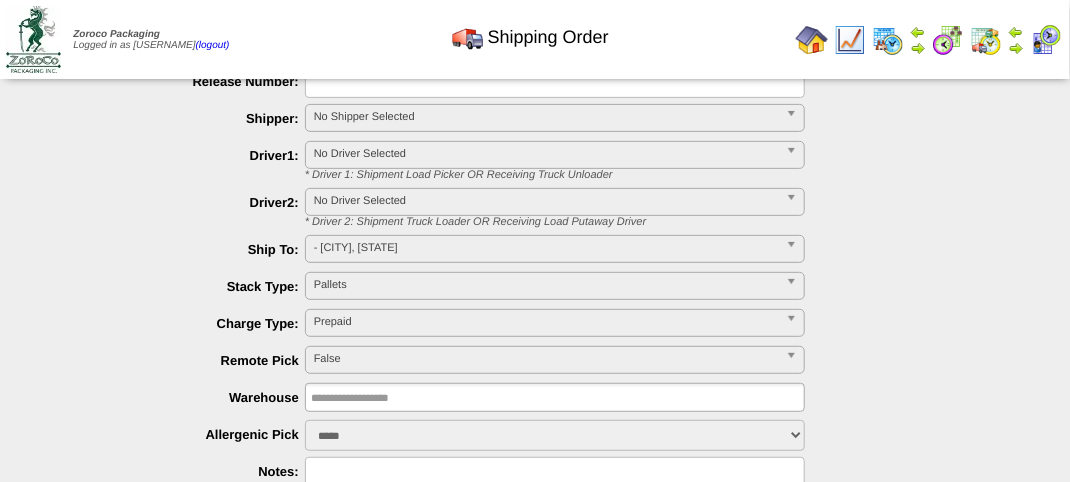 scroll, scrollTop: 0, scrollLeft: 0, axis: both 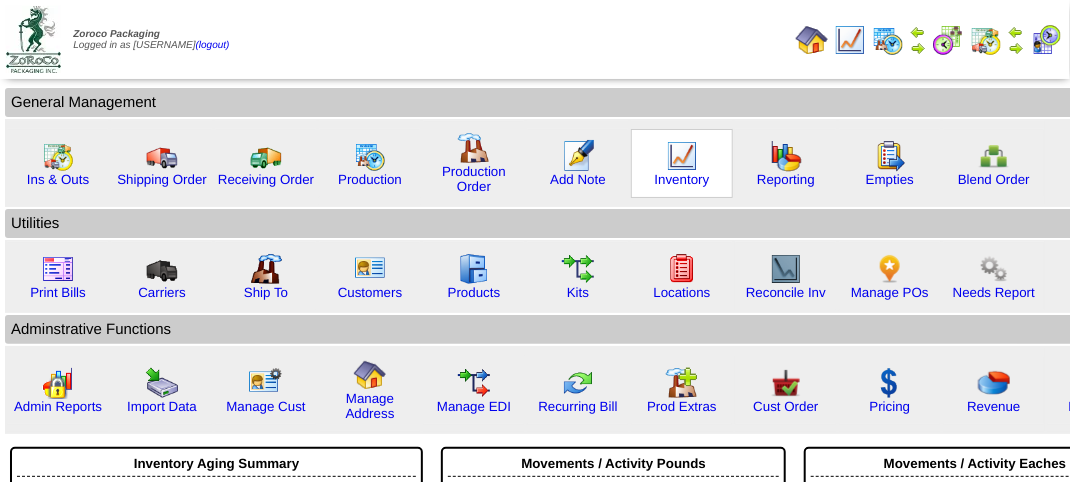 click at bounding box center [682, 156] 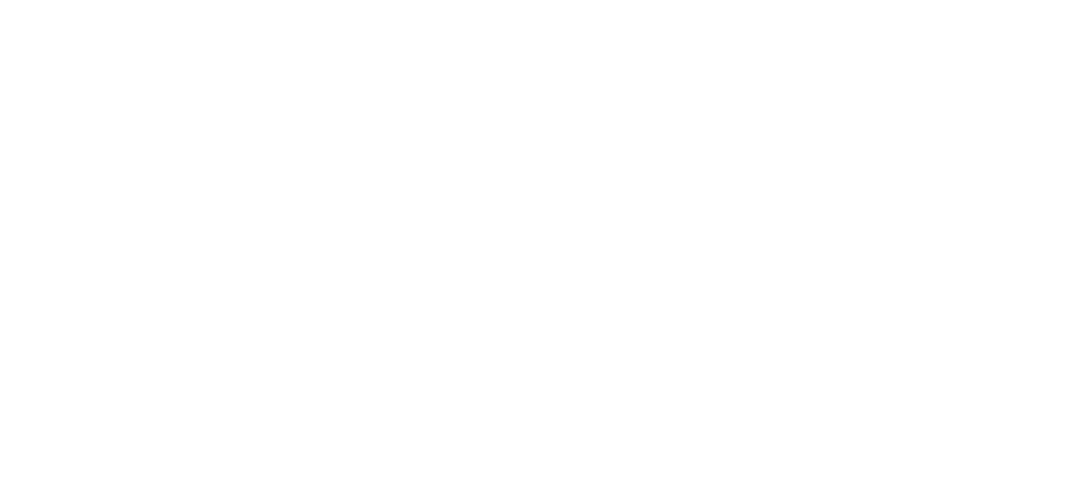 scroll, scrollTop: 0, scrollLeft: 0, axis: both 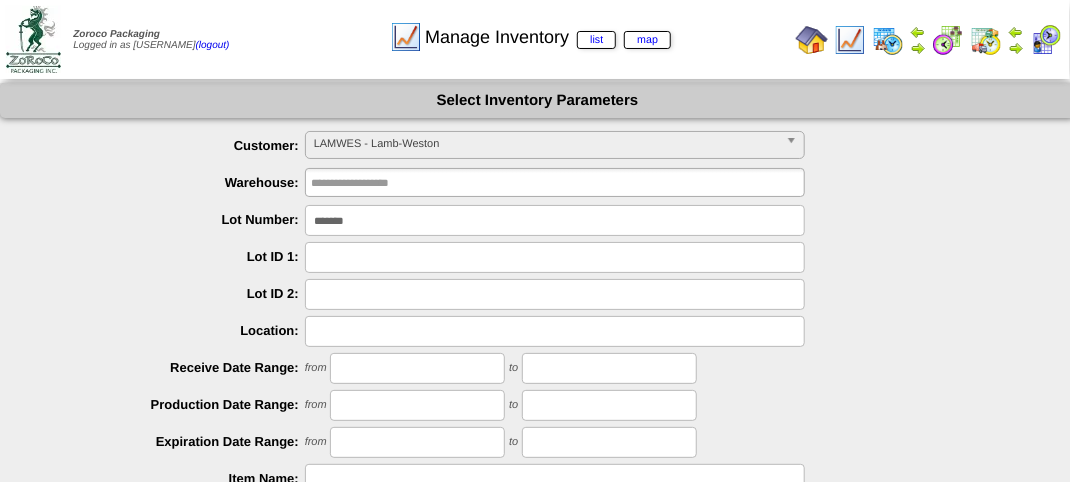 click at bounding box center (795, 145) 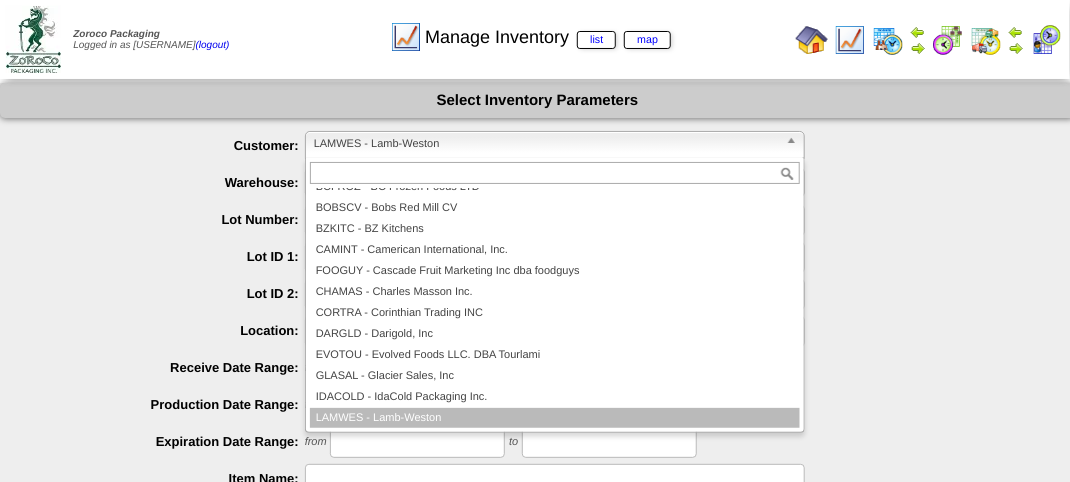 scroll, scrollTop: 20, scrollLeft: 0, axis: vertical 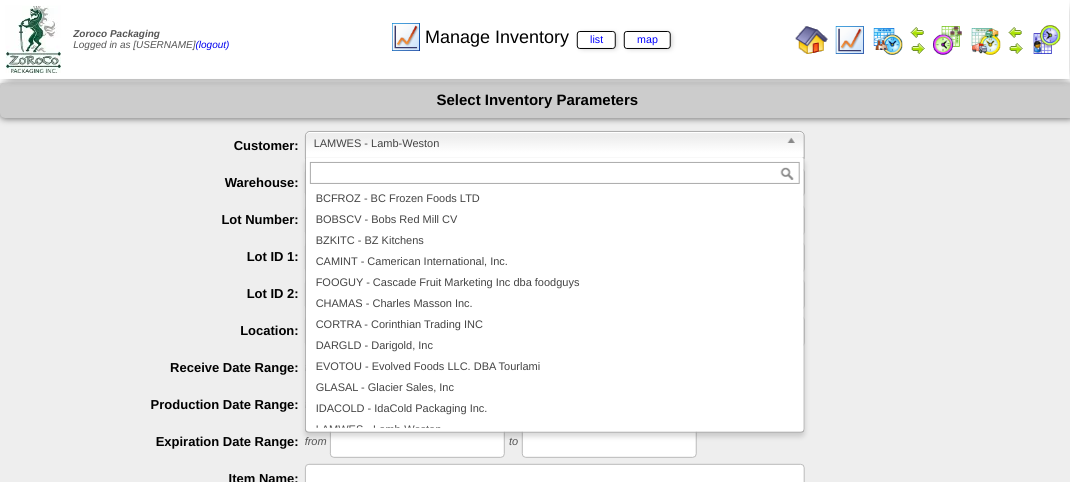 click at bounding box center [555, 173] 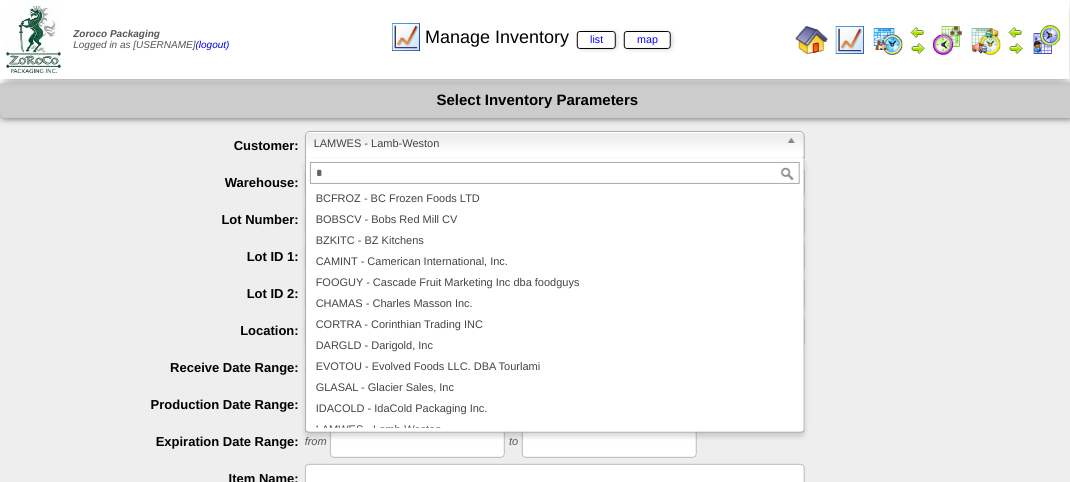 scroll, scrollTop: 0, scrollLeft: 0, axis: both 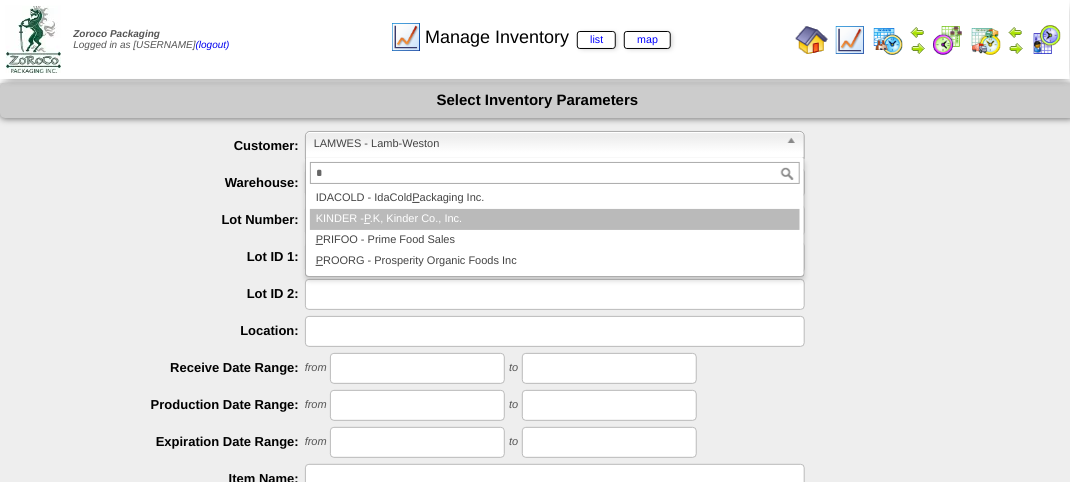 type on "*" 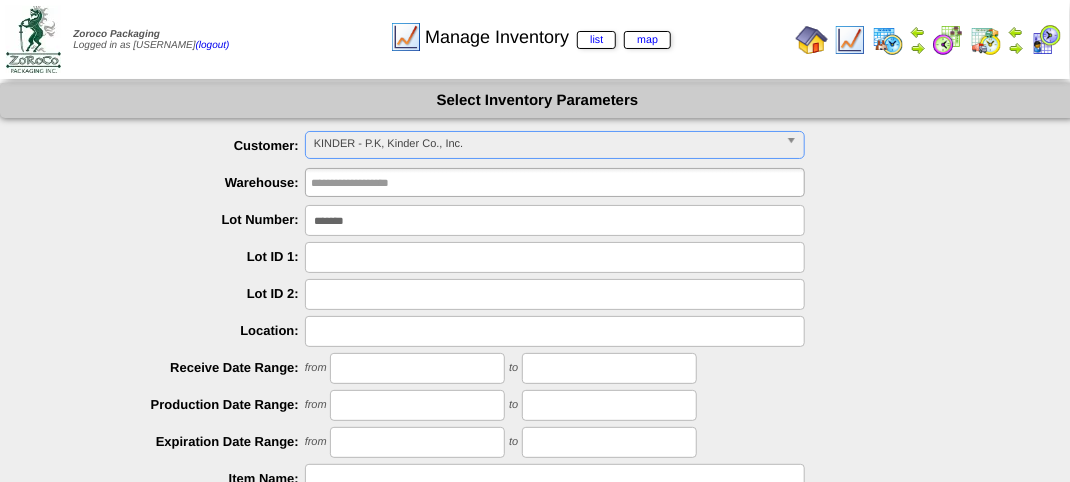 click on "*******" at bounding box center [555, 220] 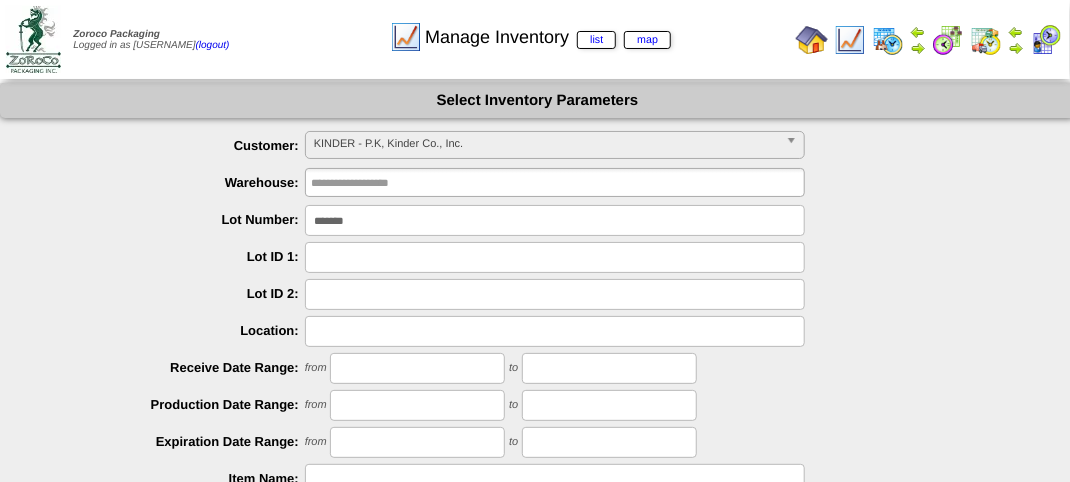 type on "*******" 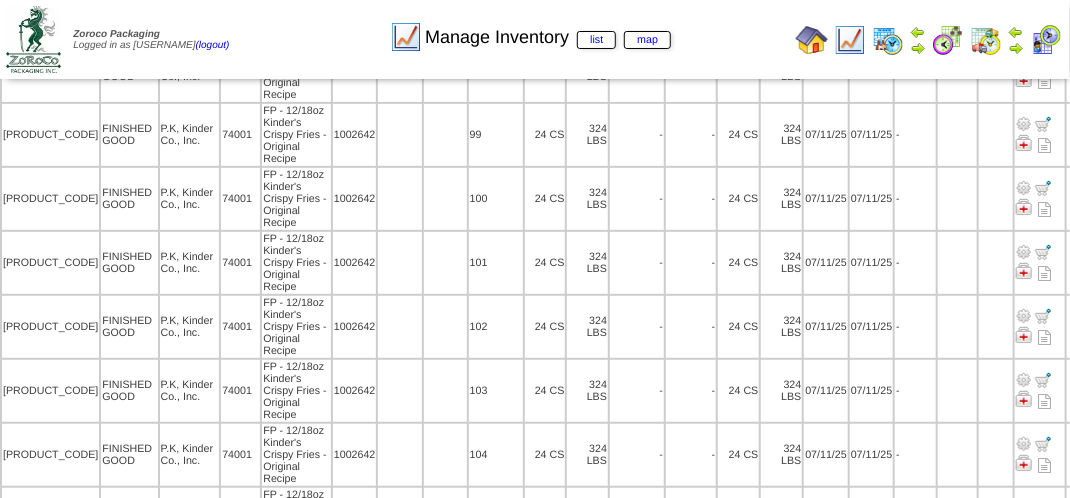 scroll, scrollTop: 0, scrollLeft: 0, axis: both 